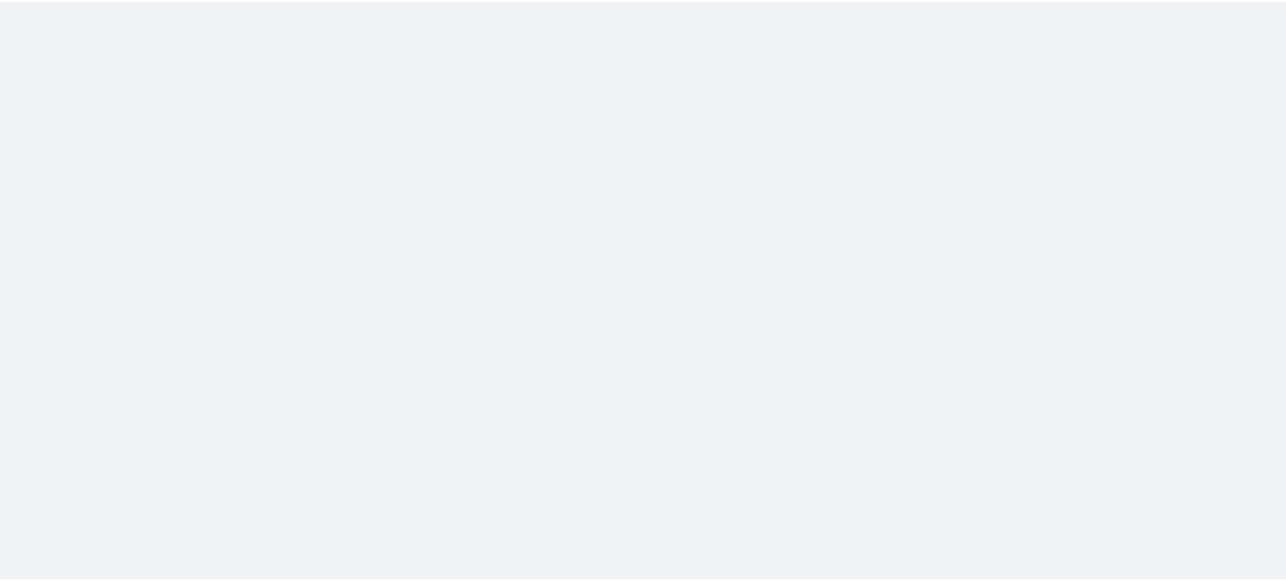 scroll, scrollTop: 0, scrollLeft: 0, axis: both 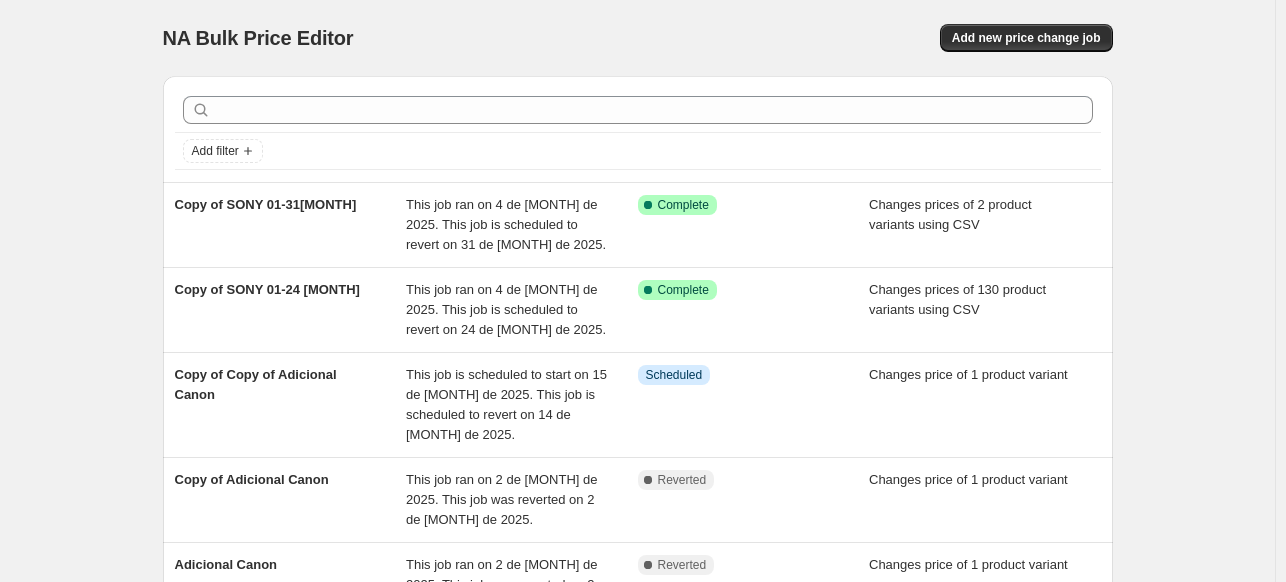 click on "NA Bulk Price Editor. This page is ready NA Bulk Price Editor Add new price change job" at bounding box center (638, 38) 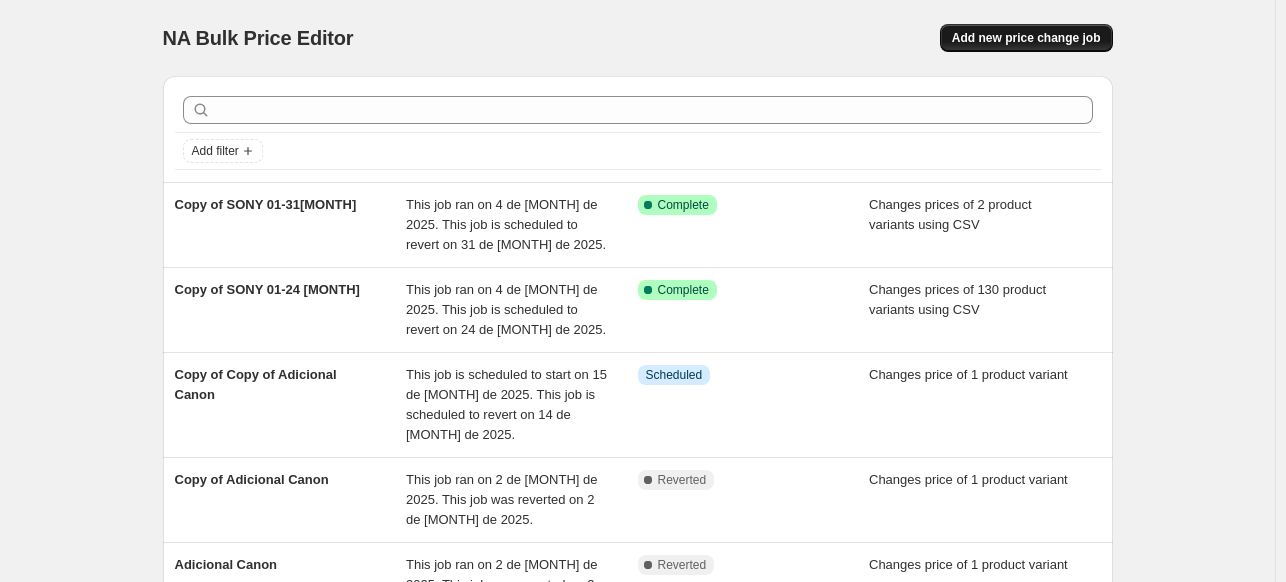 click on "Add new price change job" at bounding box center [1026, 38] 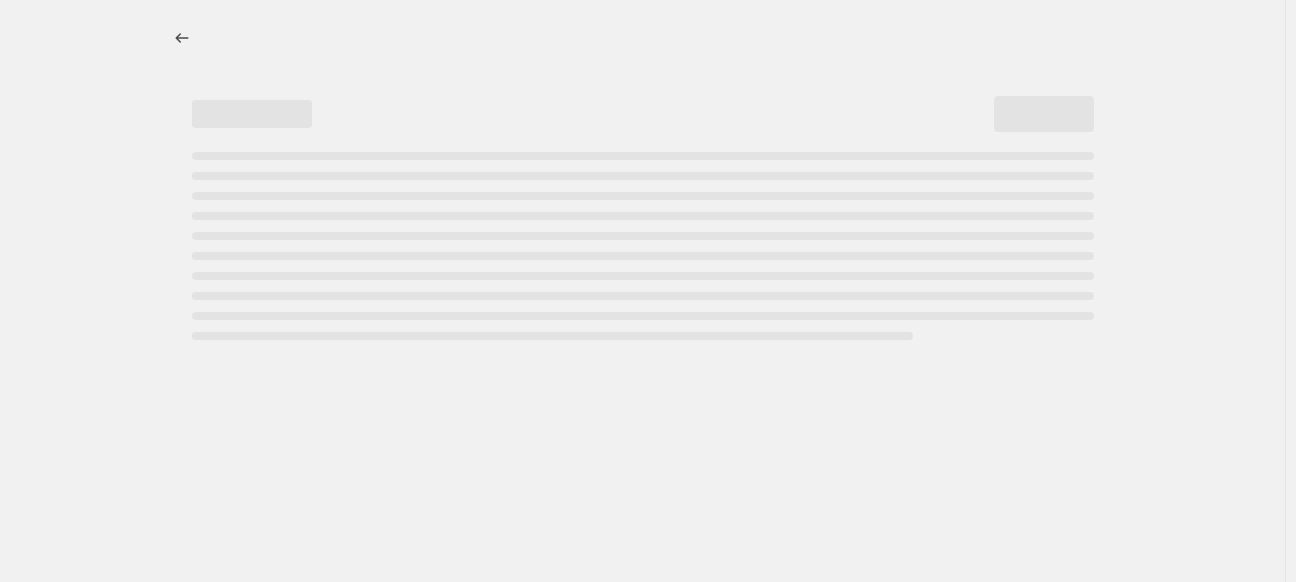 select on "percentage" 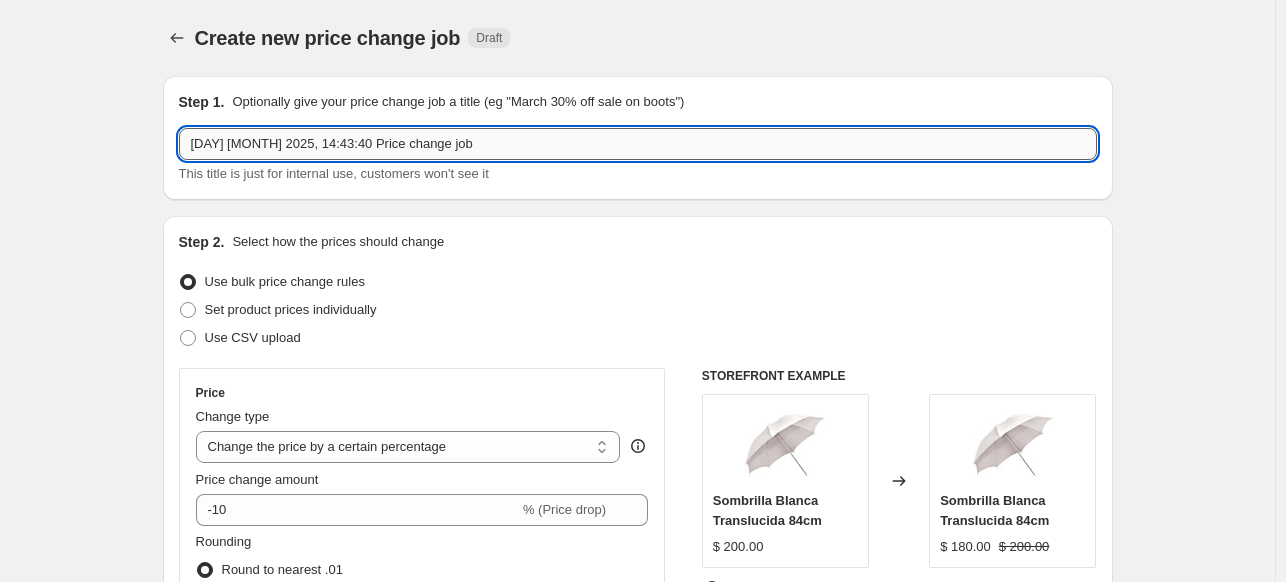 click on "[DAY] [MONTH] 2025, 14:43:40 Price change job" at bounding box center (638, 144) 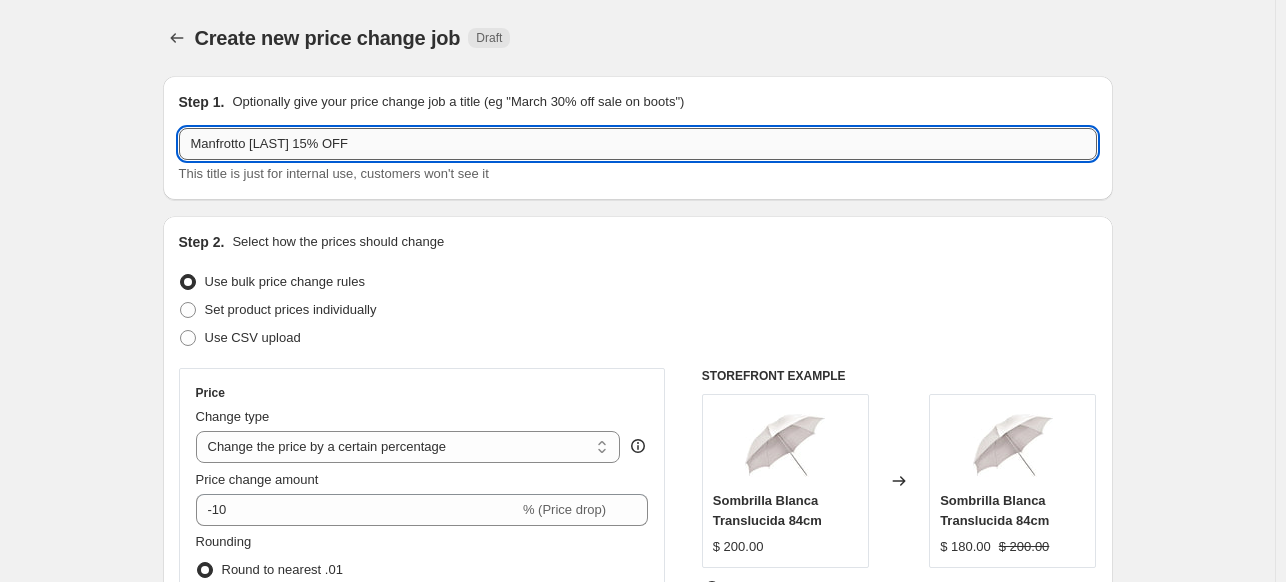 click on "Manfrotto [LAST] 15% OFF" at bounding box center [638, 144] 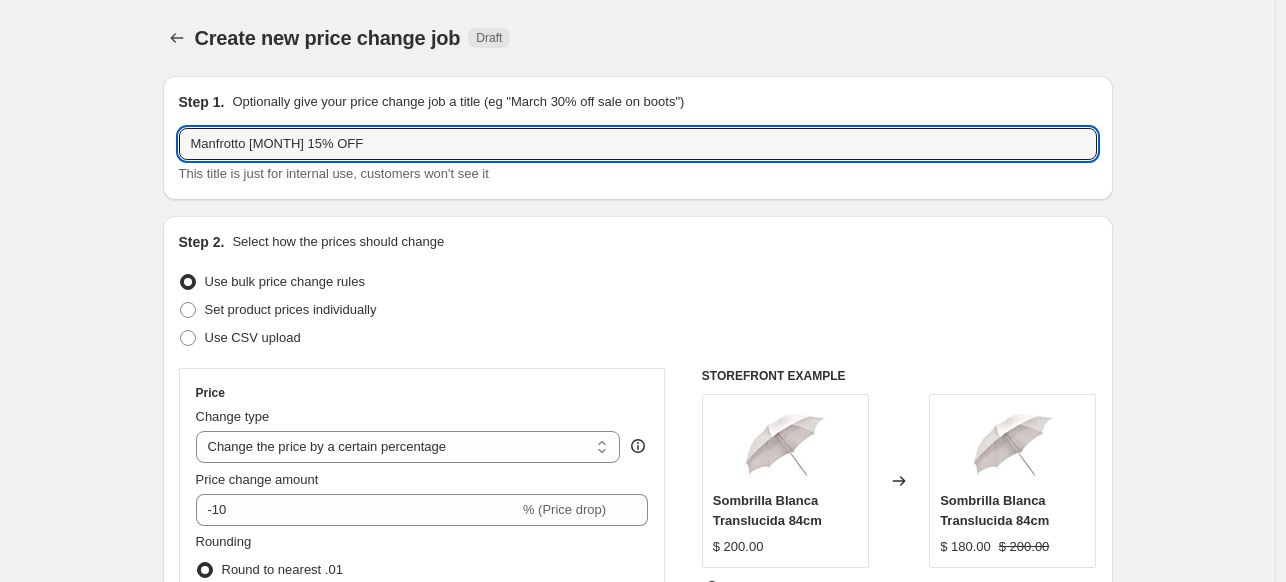 type on "Manfrotto [MONTH] 15% OFF" 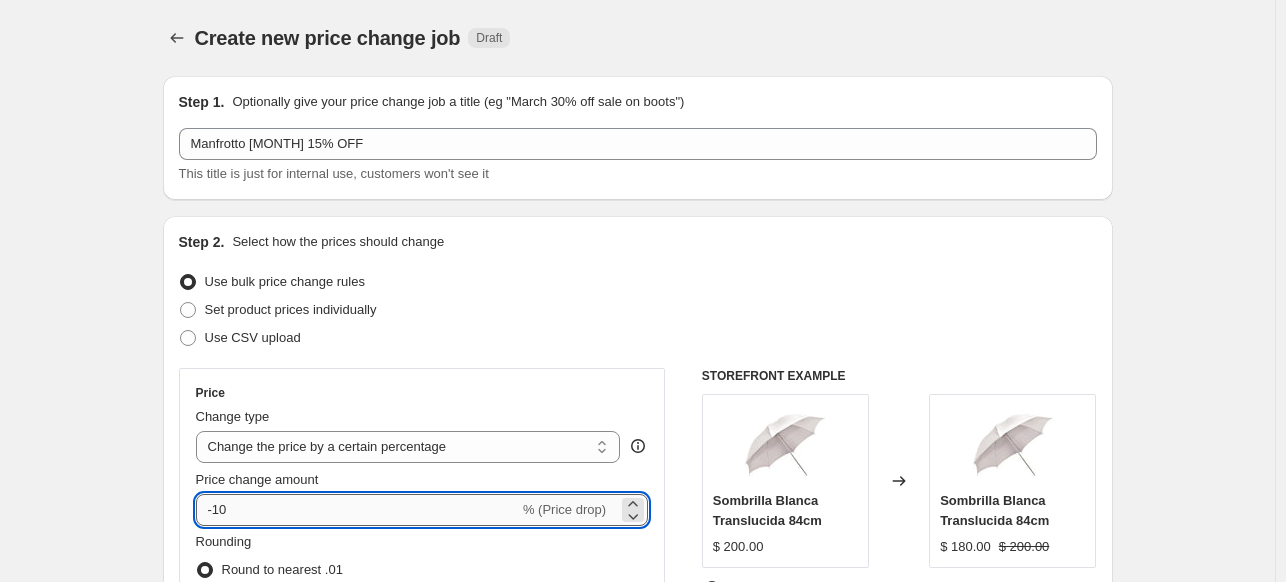 click on "-10" at bounding box center [357, 510] 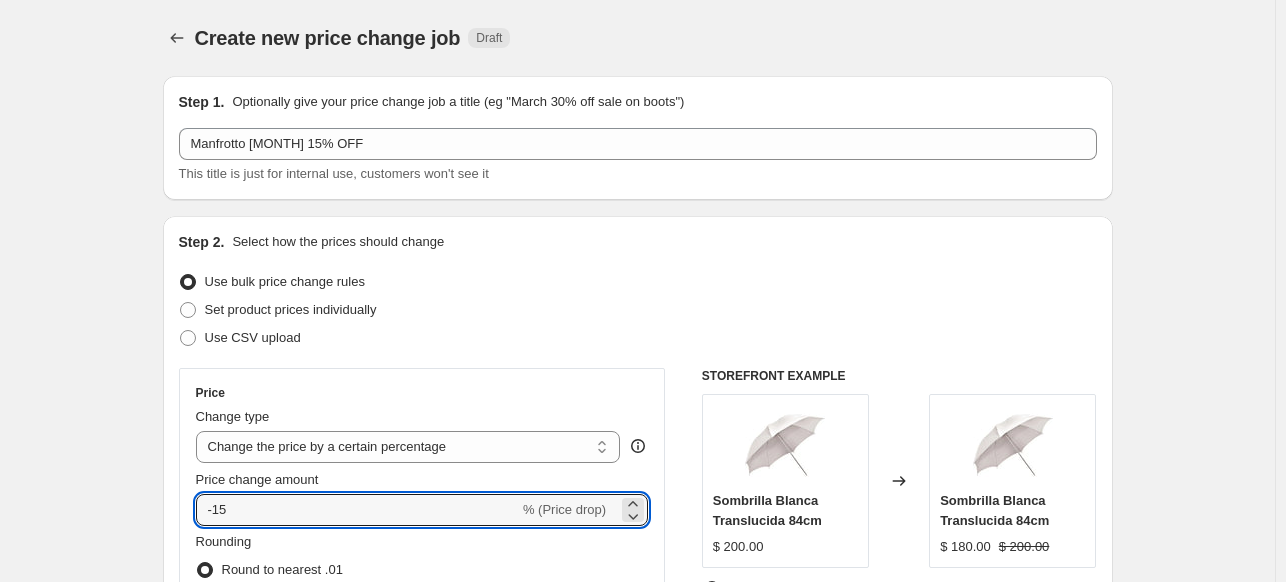 type on "-15" 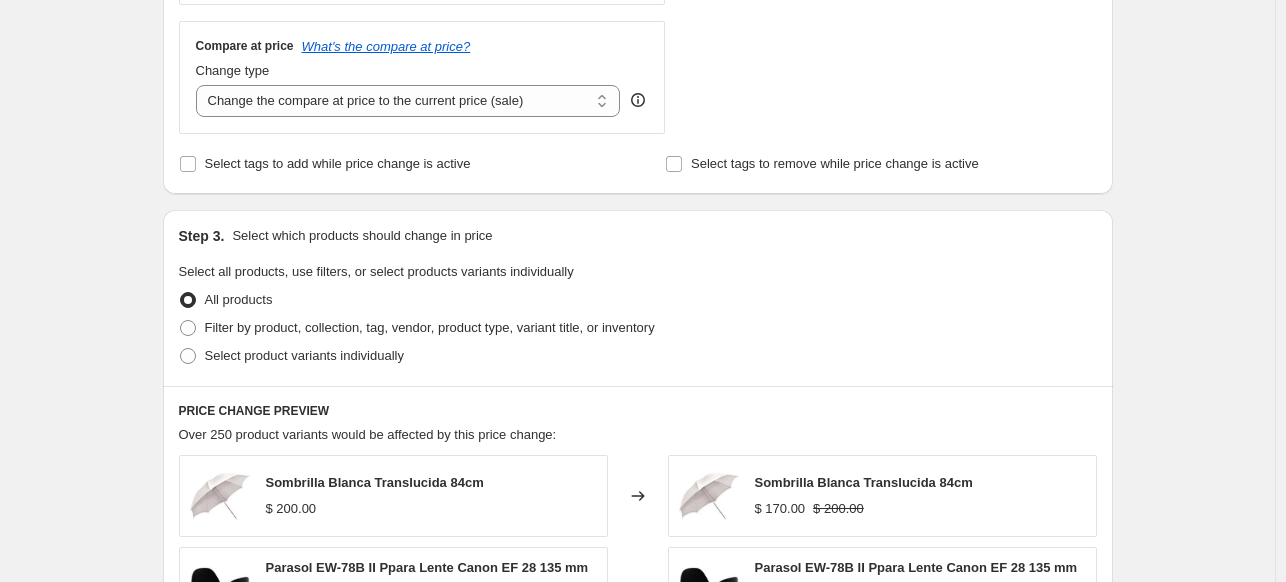 scroll, scrollTop: 728, scrollLeft: 0, axis: vertical 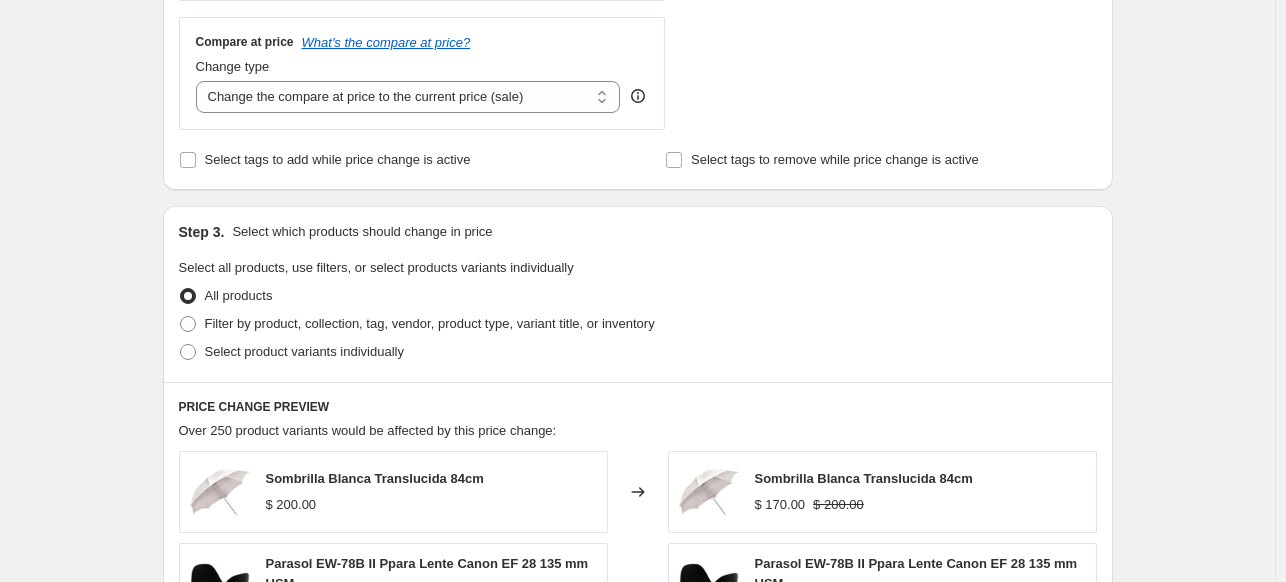 click on "Step 3. Select which products should change in price Select all products, use filters, or select products variants individually All products Filter by product, collection, tag, vendor, product type, variant title, or inventory Select product variants individually" at bounding box center [638, 294] 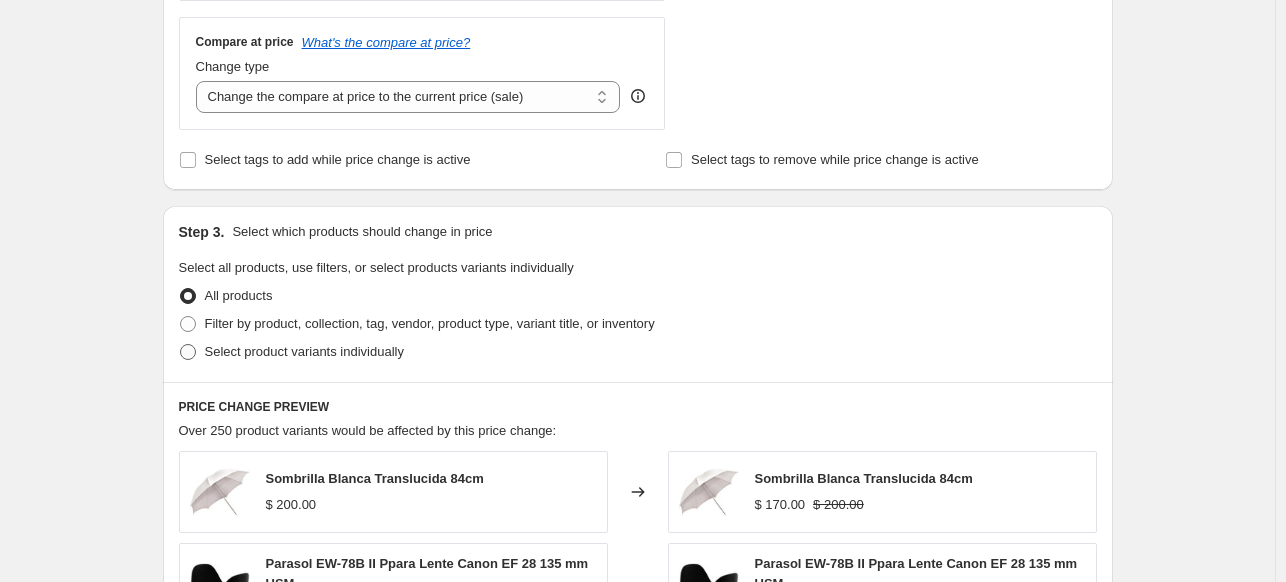 click on "Select product variants individually" at bounding box center [304, 351] 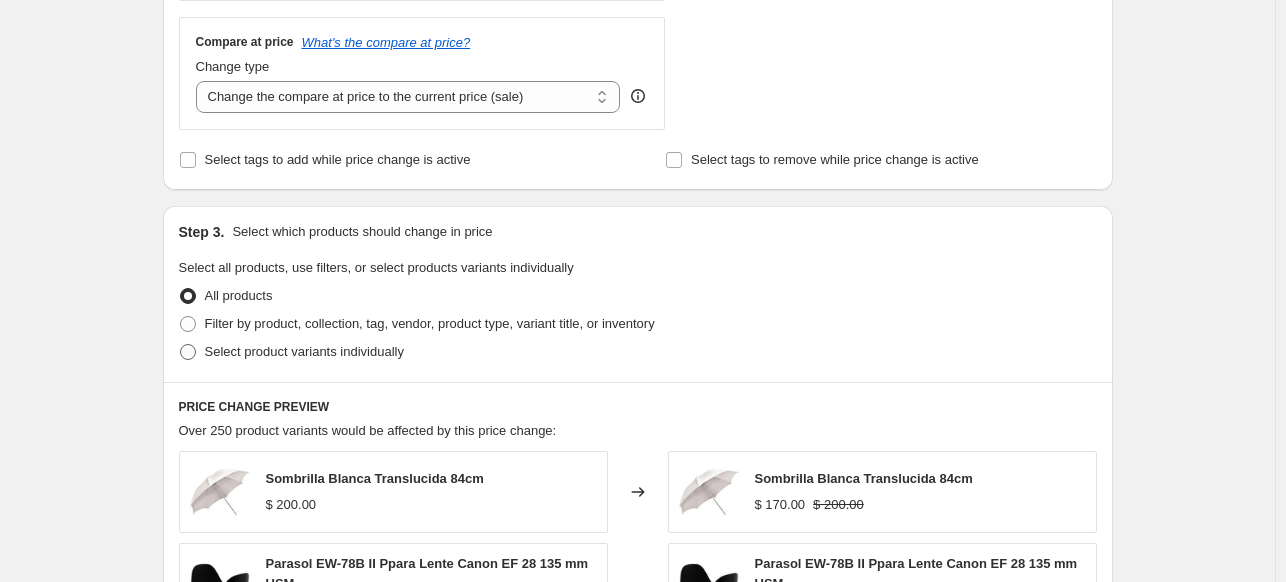 radio on "true" 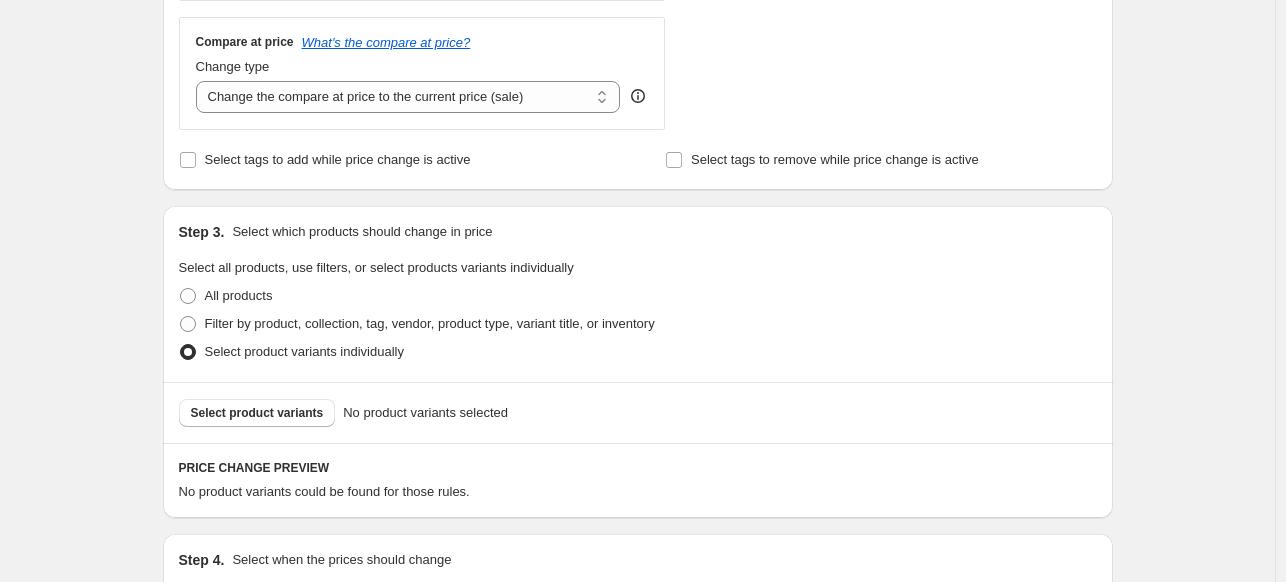 click on "Select product variants" at bounding box center (257, 413) 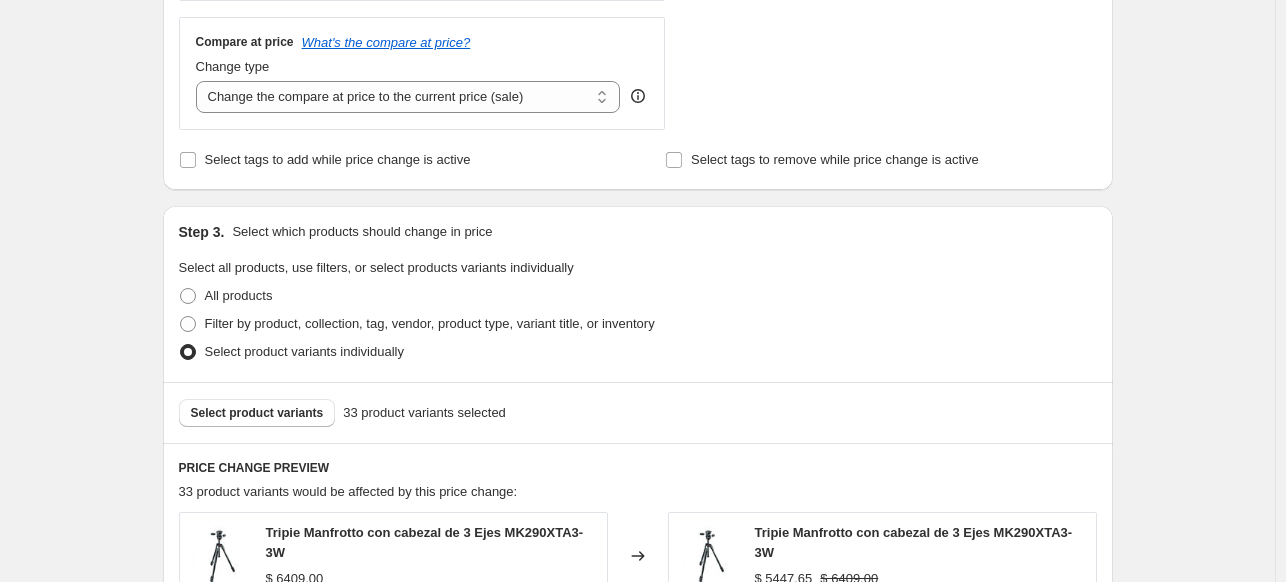 scroll, scrollTop: 1501, scrollLeft: 0, axis: vertical 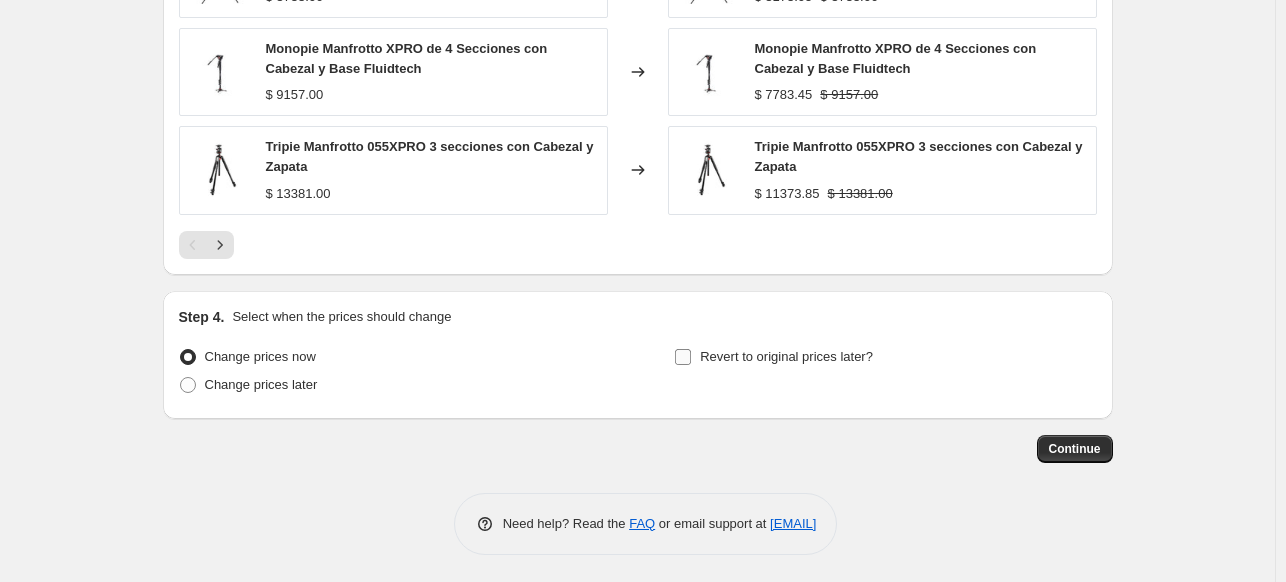 click on "Revert to original prices later?" at bounding box center (683, 357) 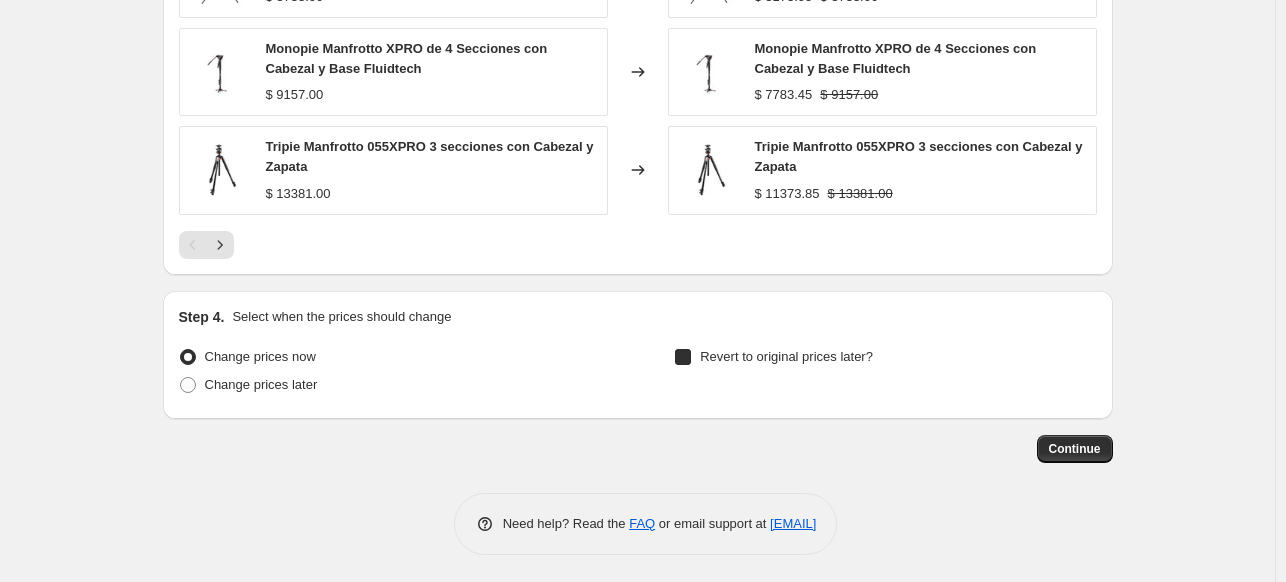 checkbox on "true" 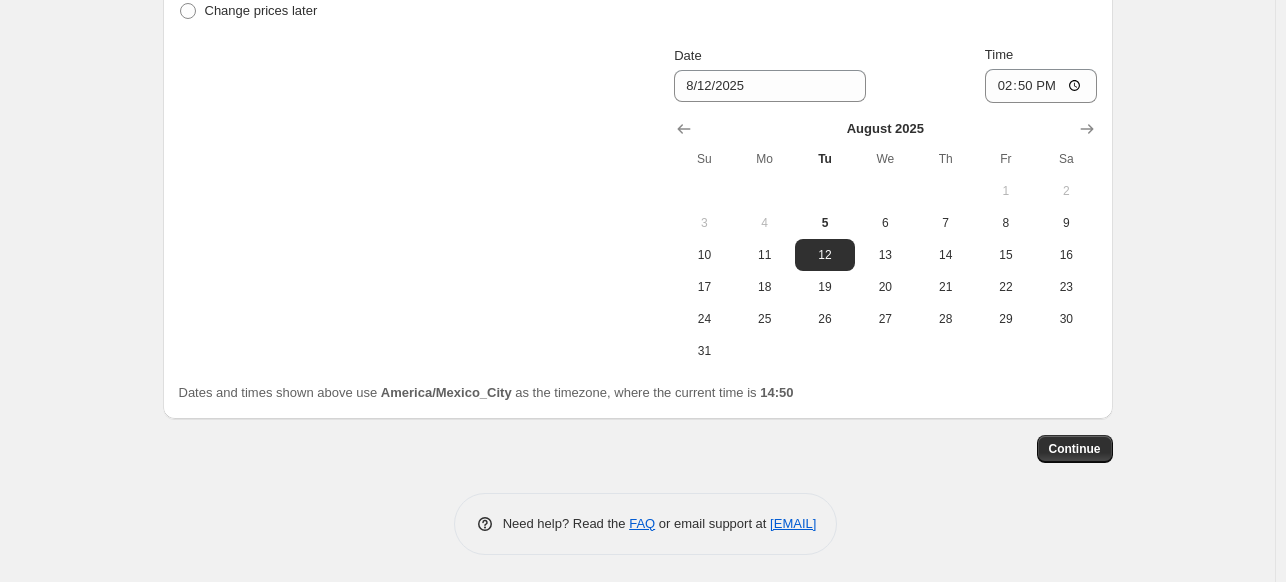 scroll, scrollTop: 1875, scrollLeft: 0, axis: vertical 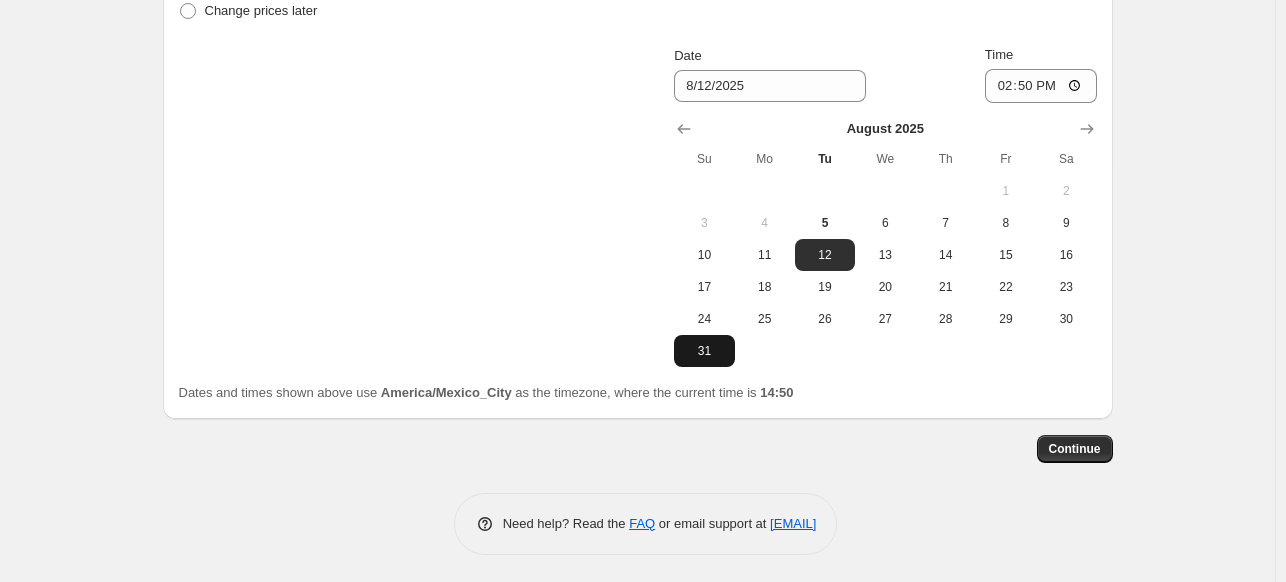 click on "31" at bounding box center [704, 351] 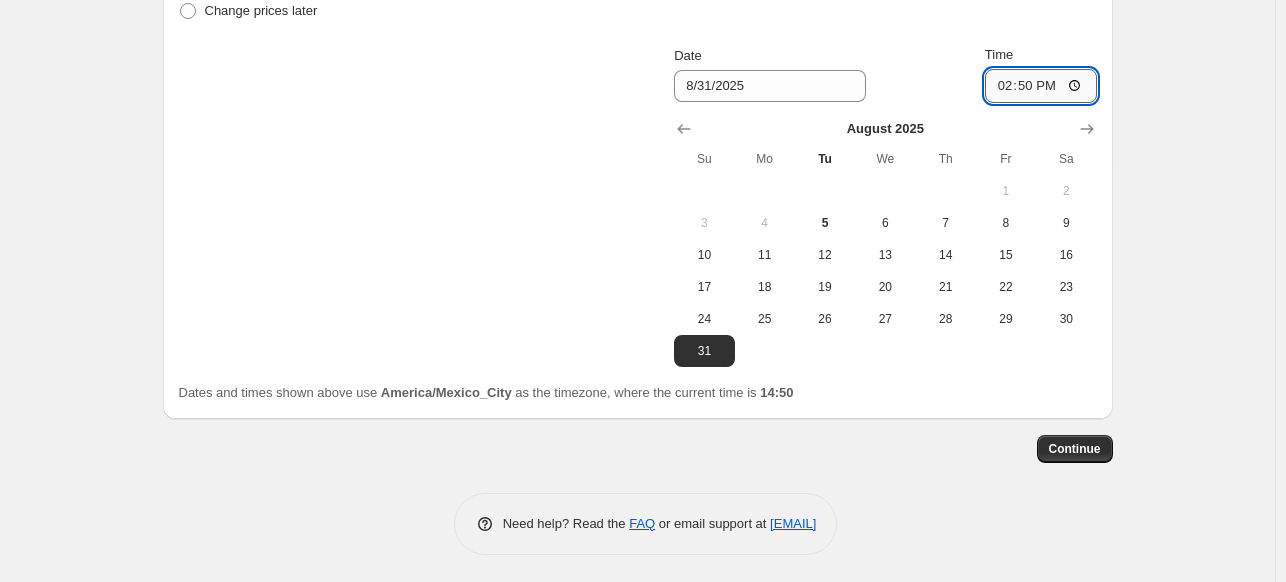 click on "14:50" at bounding box center [1041, 86] 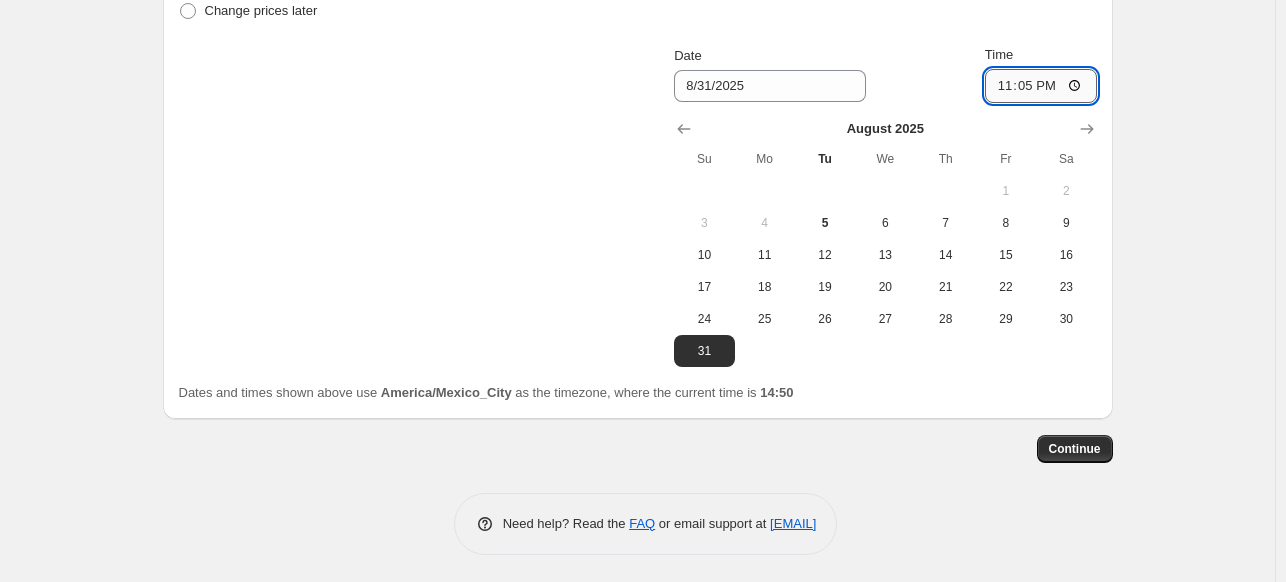 type on "23:59" 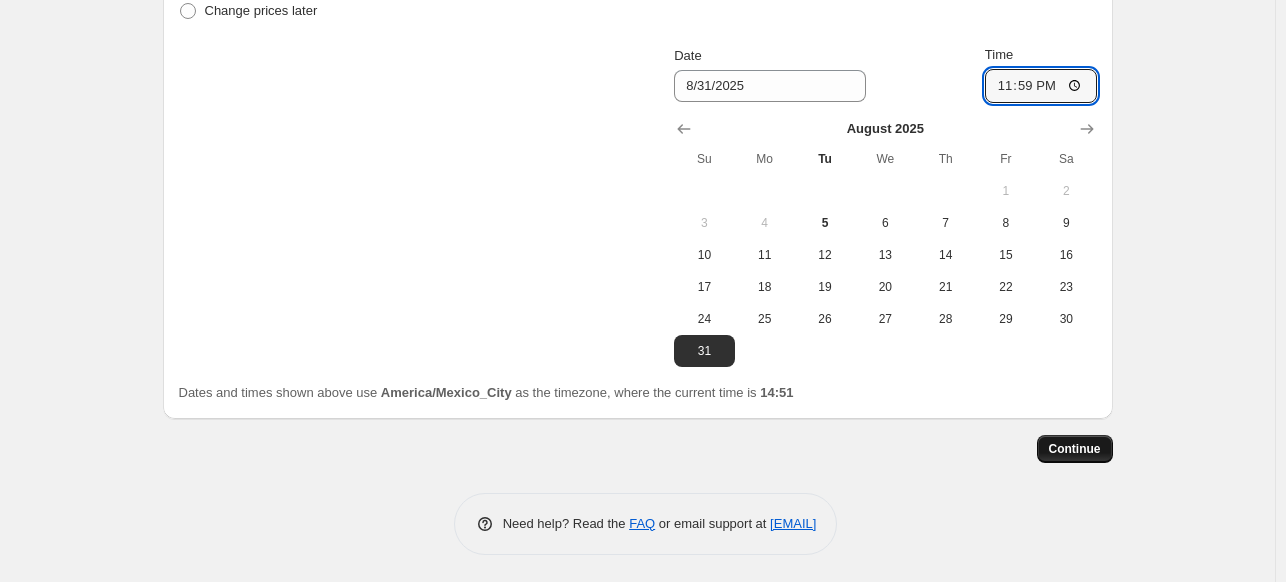click on "Continue" at bounding box center [1075, 449] 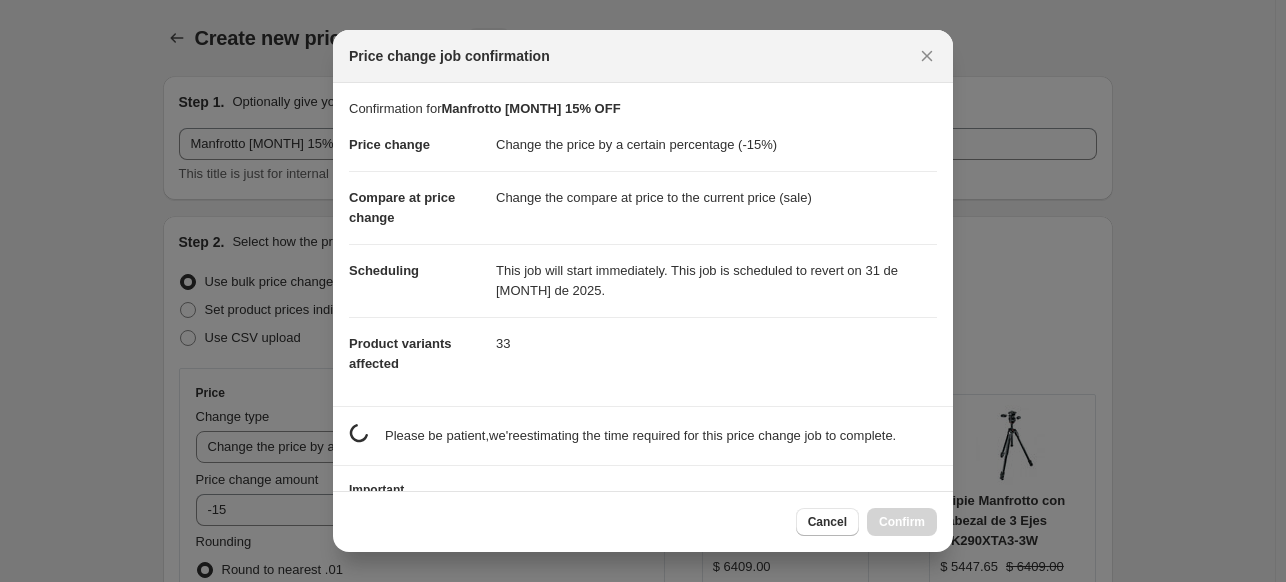 scroll, scrollTop: 0, scrollLeft: 0, axis: both 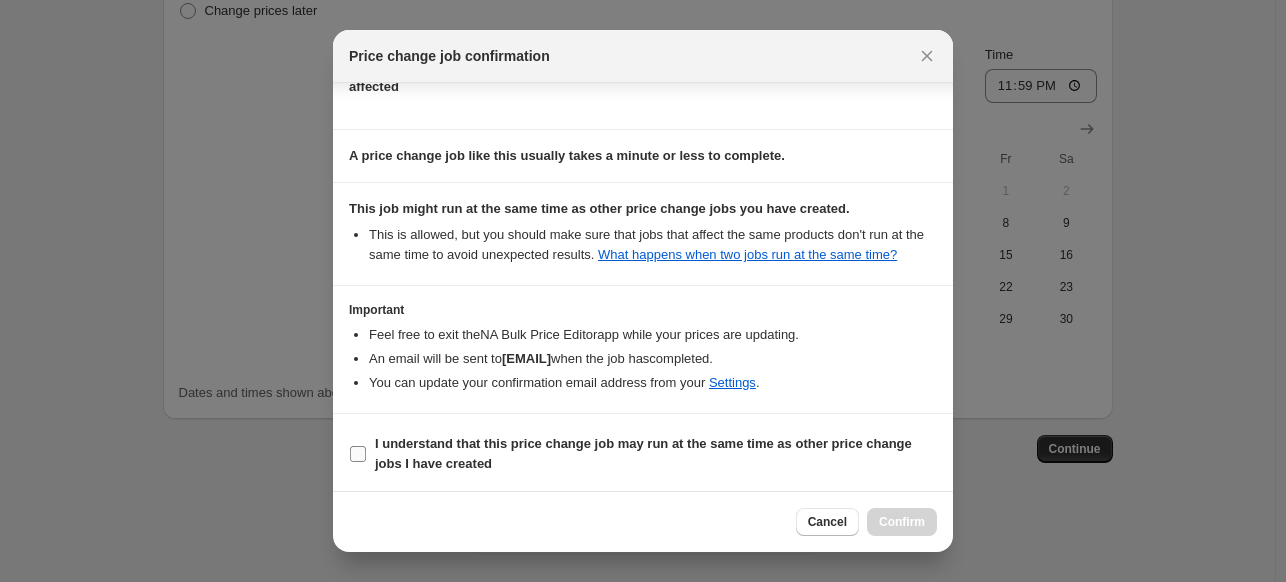 click on "I understand that this price change job may run at the same time as other price change jobs I have created" at bounding box center (656, 454) 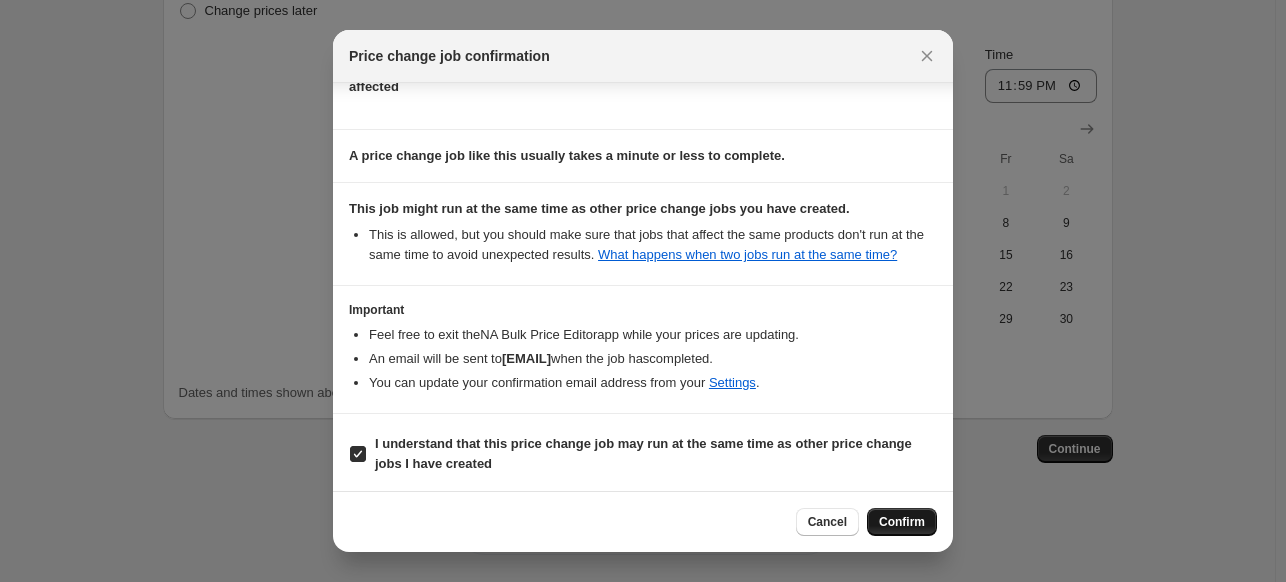 click on "Confirm" at bounding box center [902, 522] 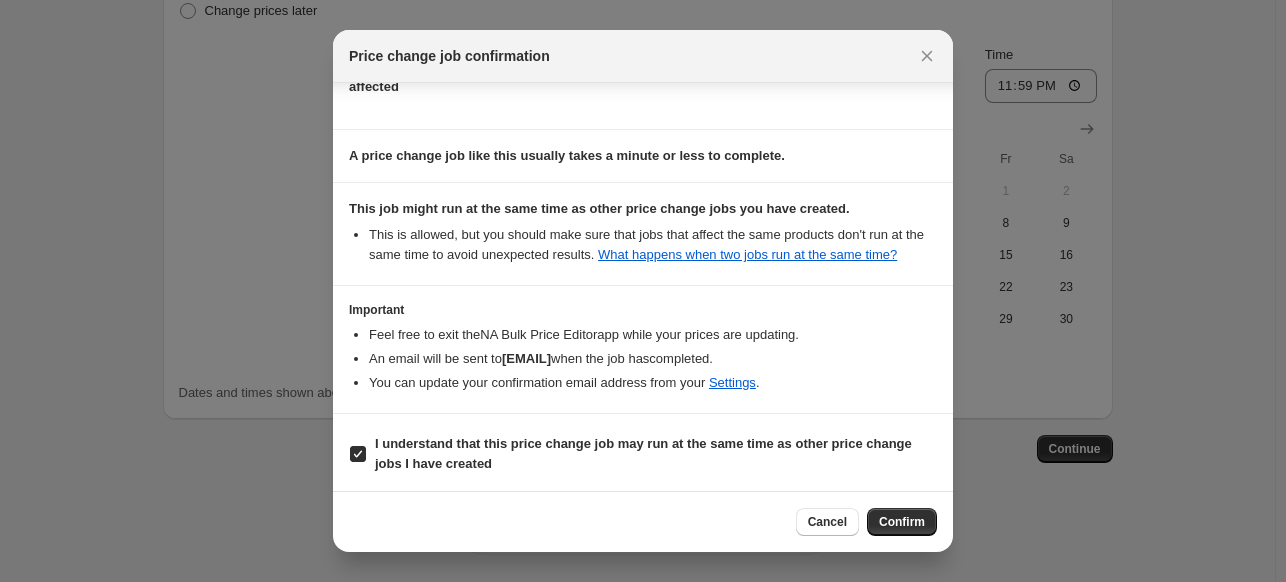 type on "Manfrotto [MONTH] 15% OFF" 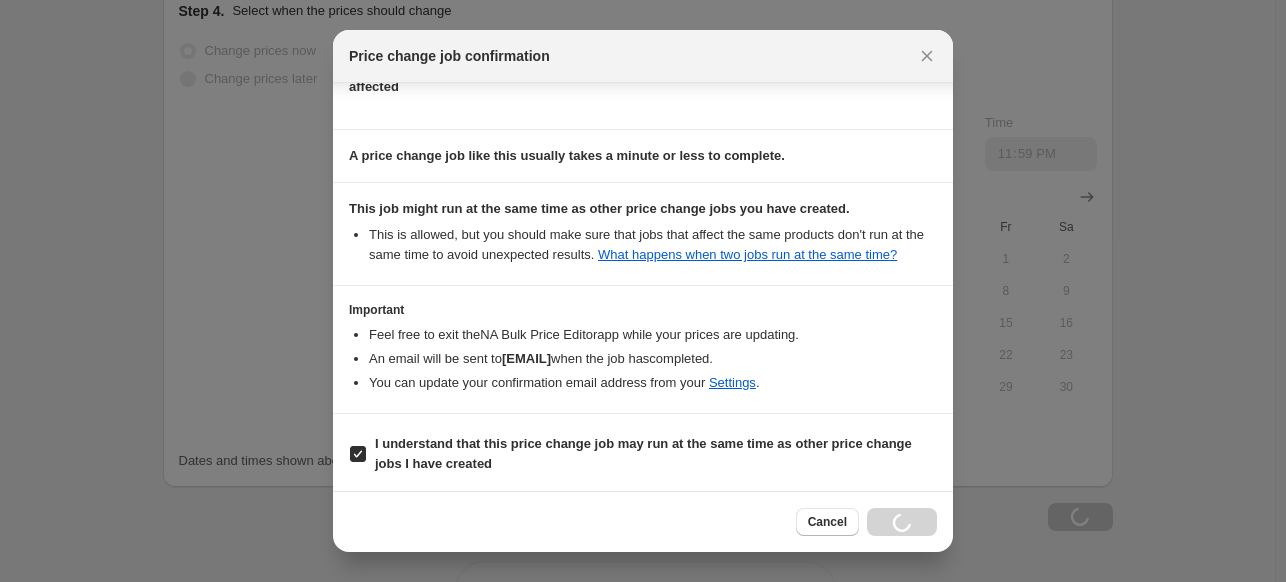 scroll, scrollTop: 1943, scrollLeft: 0, axis: vertical 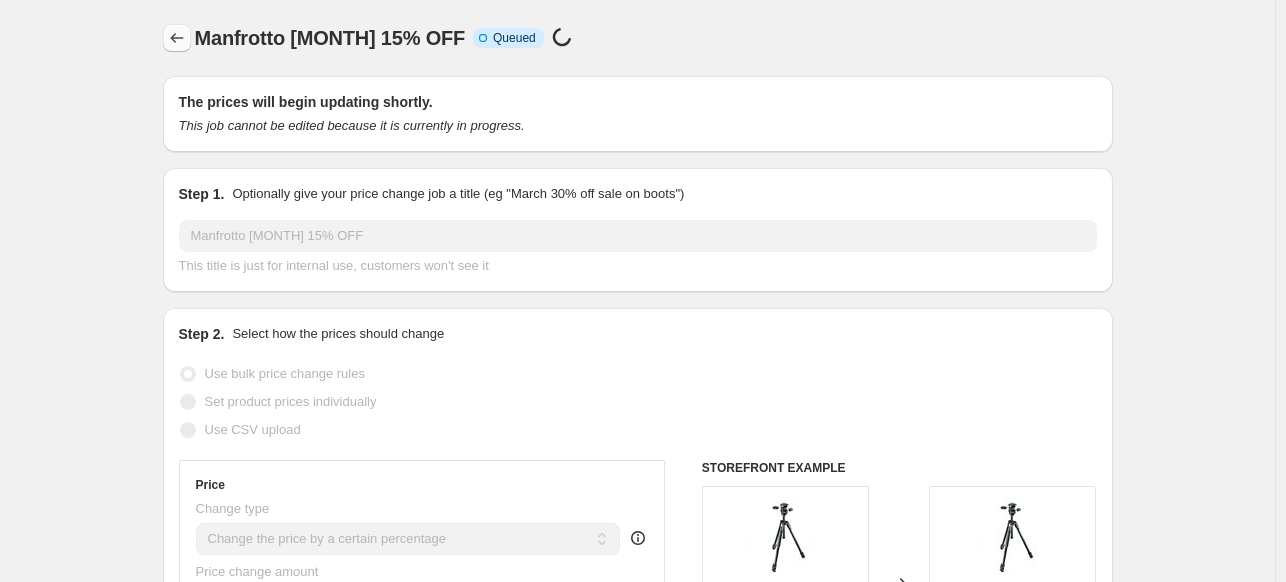 click 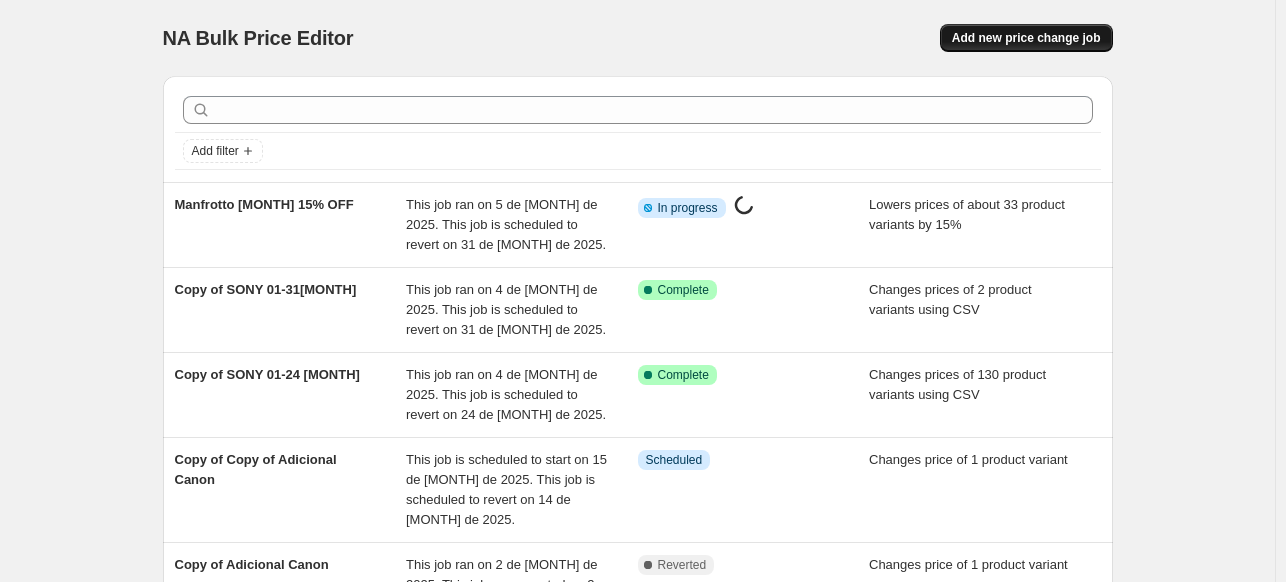 click on "Add new price change job" at bounding box center [1026, 38] 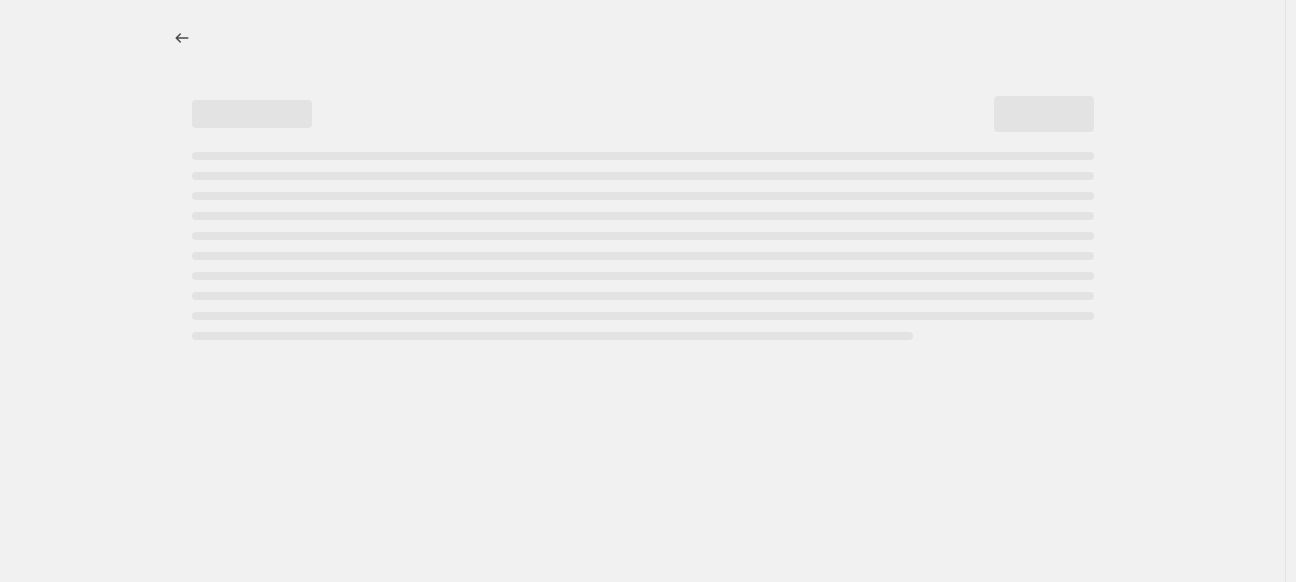 select on "percentage" 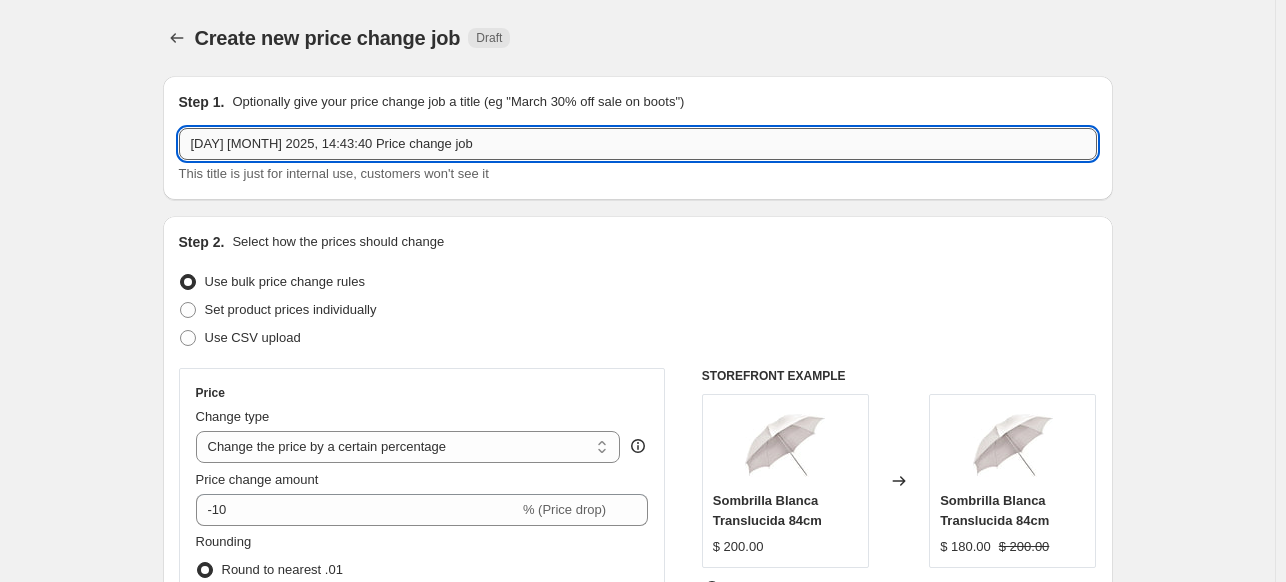 click on "[DAY] [MONTH] 2025, 14:43:40 Price change job" at bounding box center [638, 144] 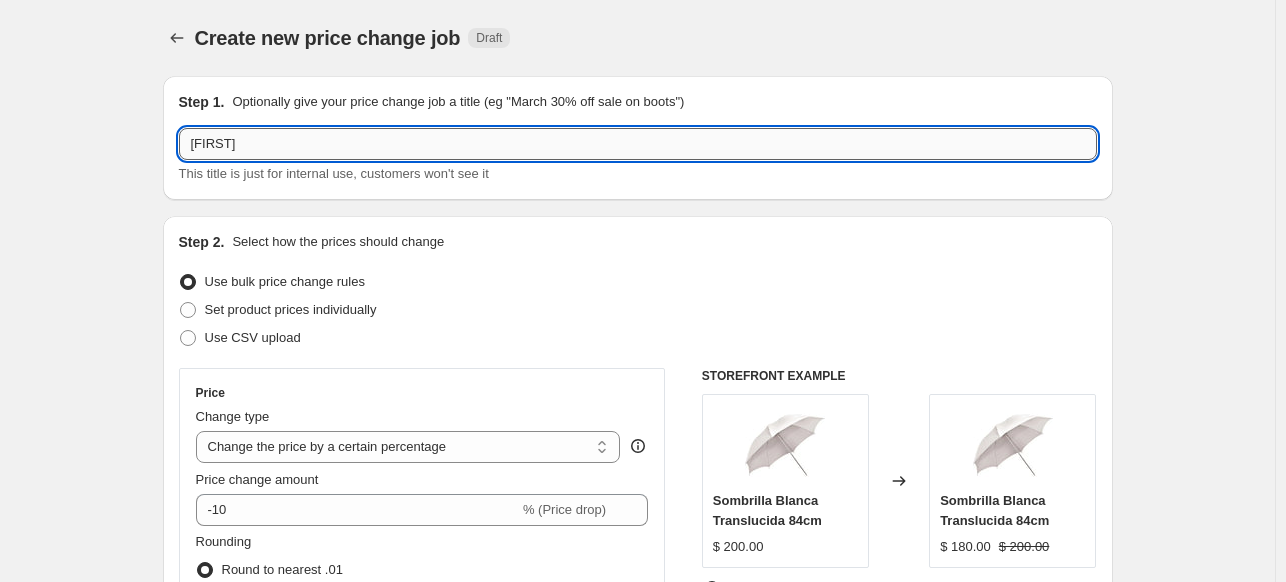 type on "[FIRST]" 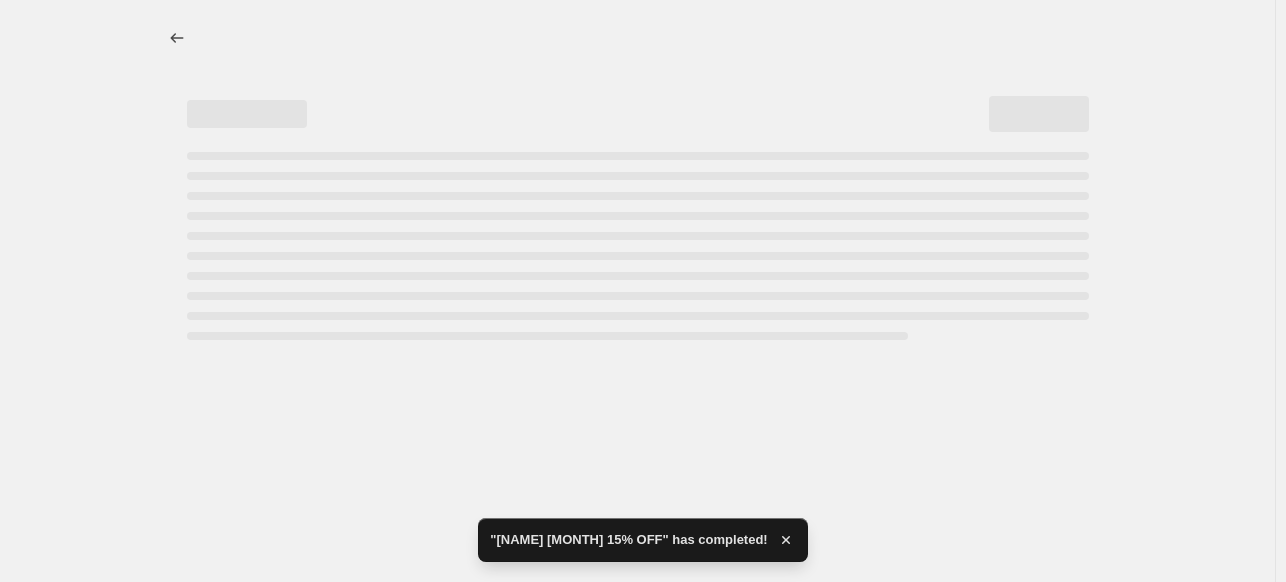 select on "percentage" 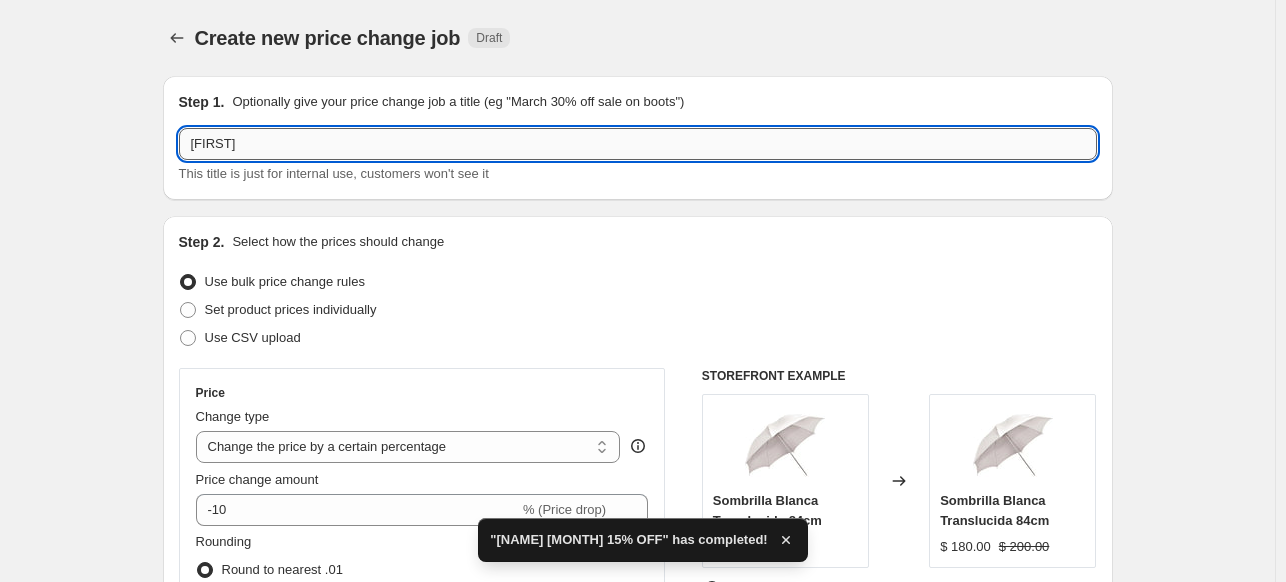 click on "[FIRST]" at bounding box center [638, 144] 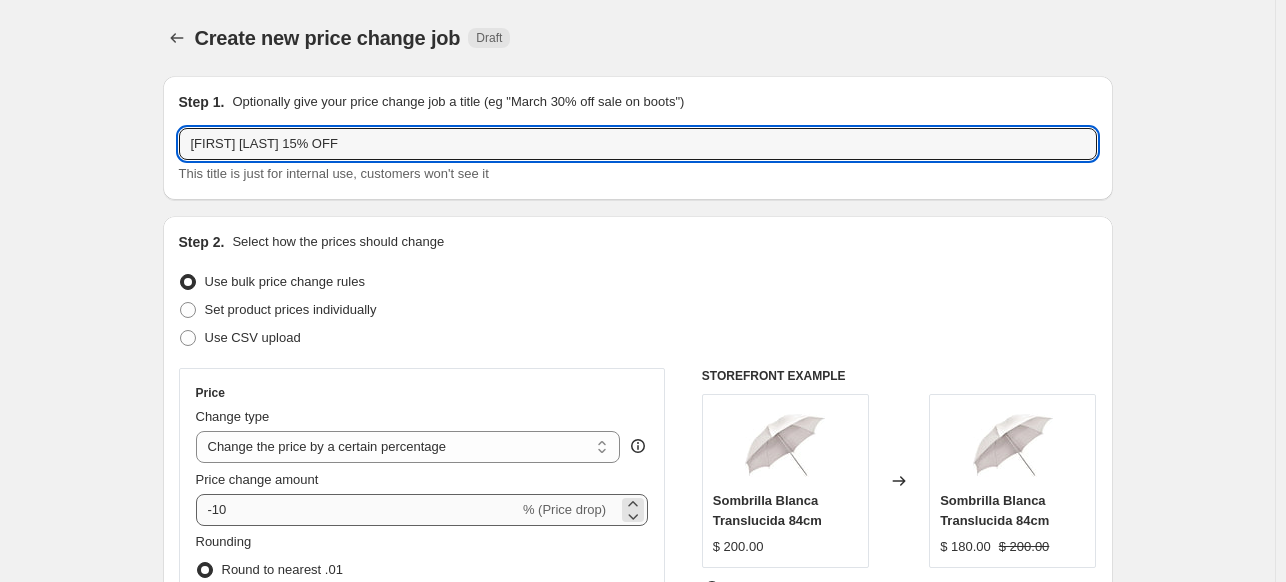 type on "[FIRST] [LAST] 15% OFF" 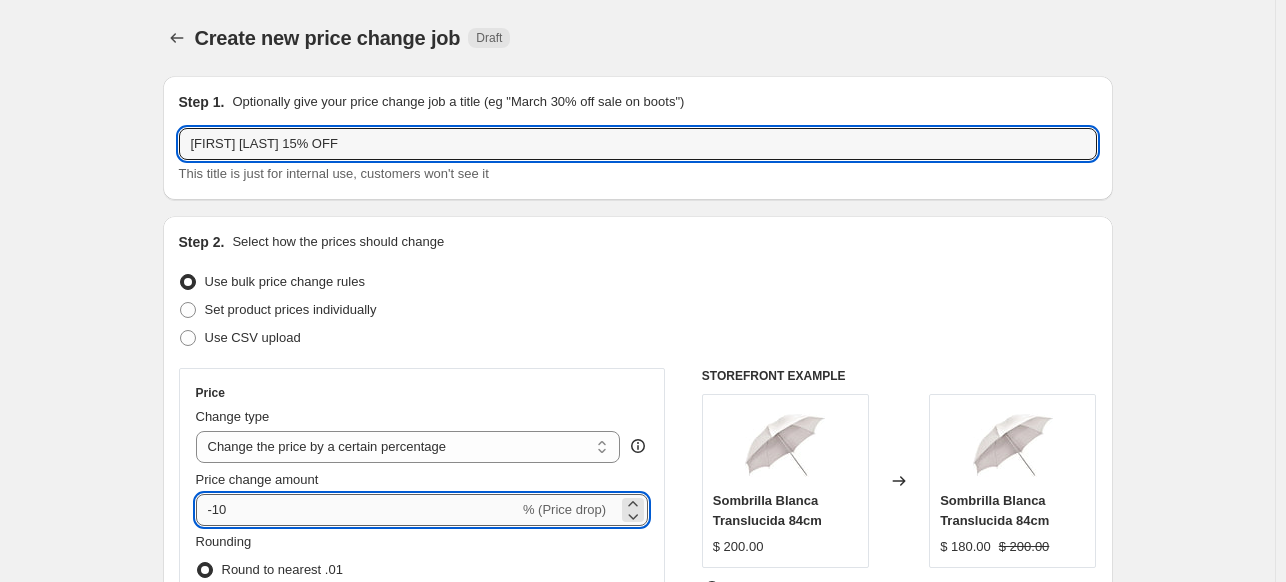 click on "-10" at bounding box center [357, 510] 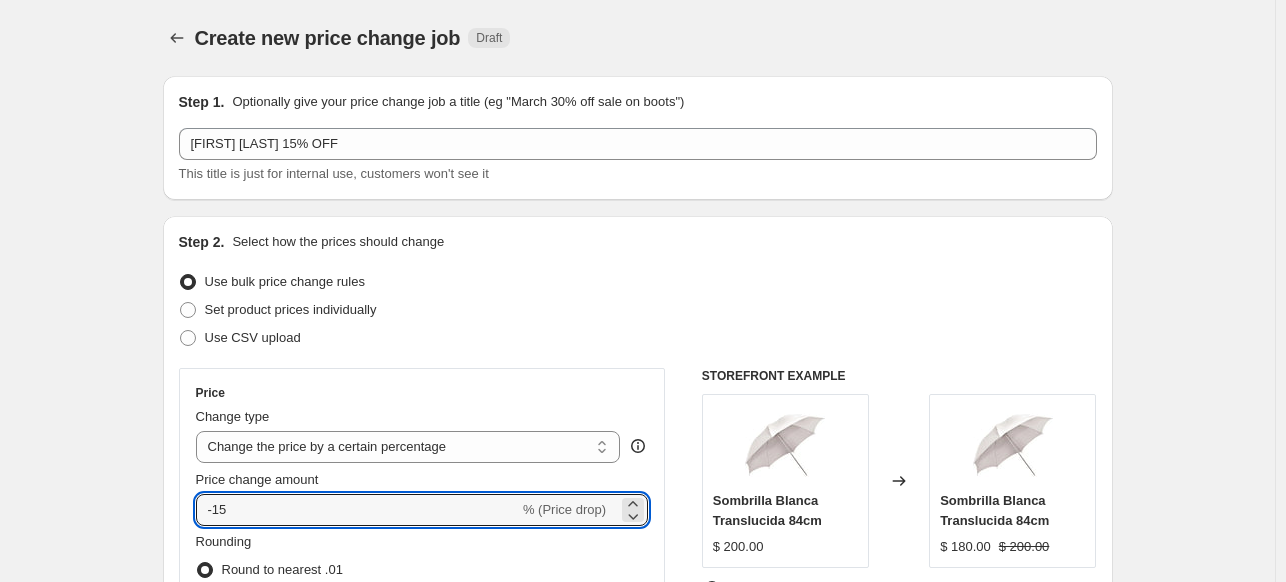type on "-15" 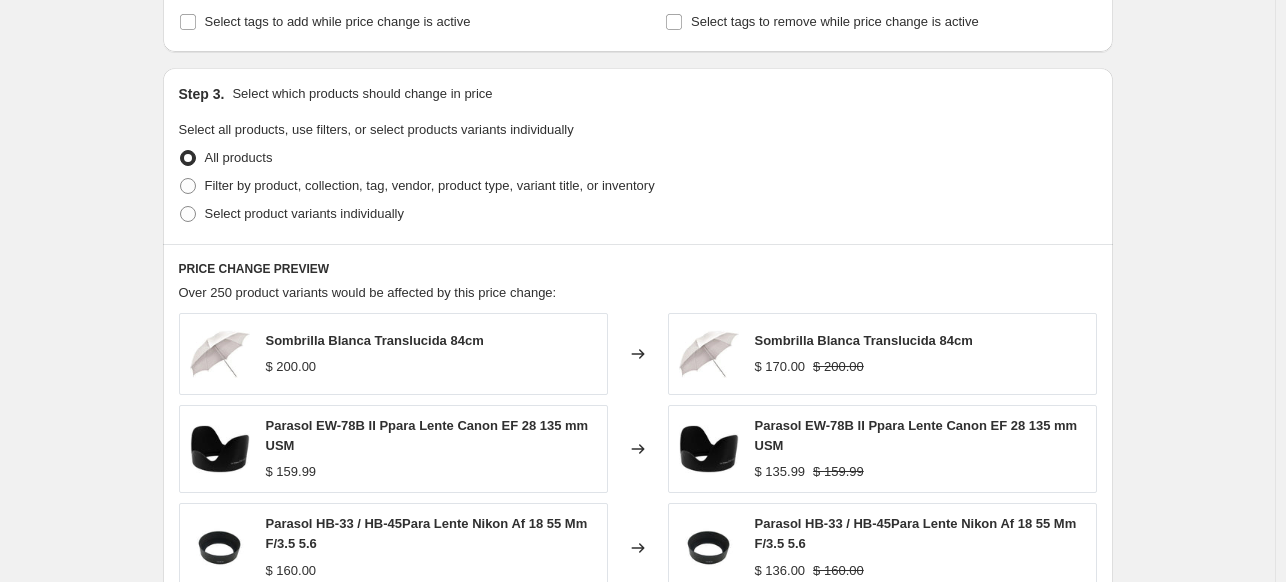 scroll, scrollTop: 876, scrollLeft: 0, axis: vertical 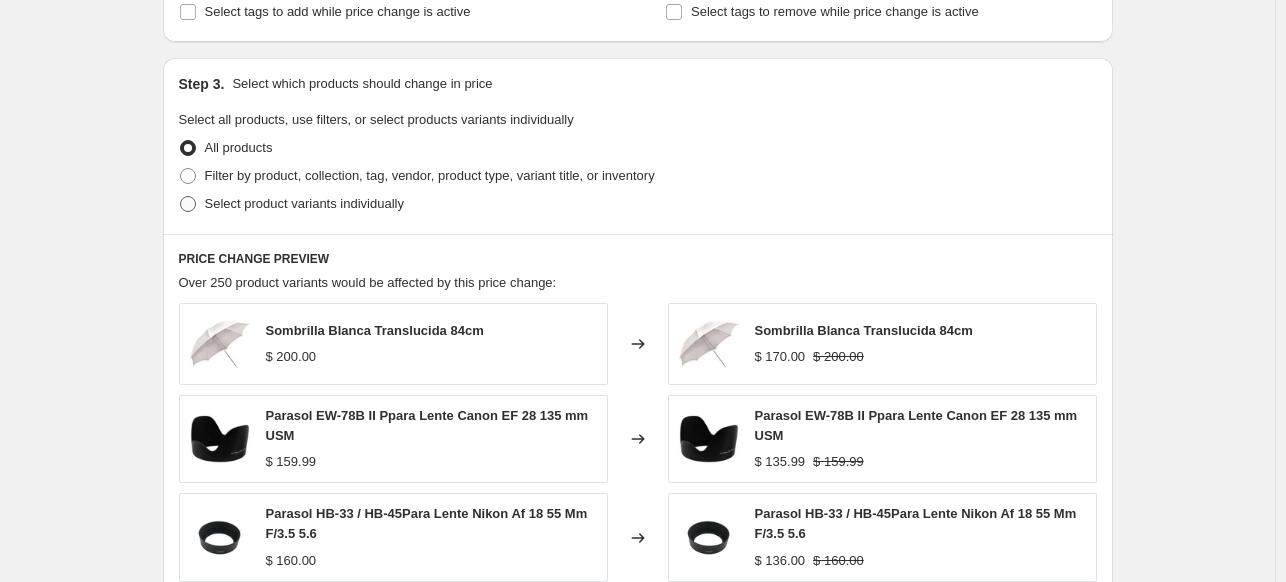 click on "Select product variants individually" at bounding box center [304, 203] 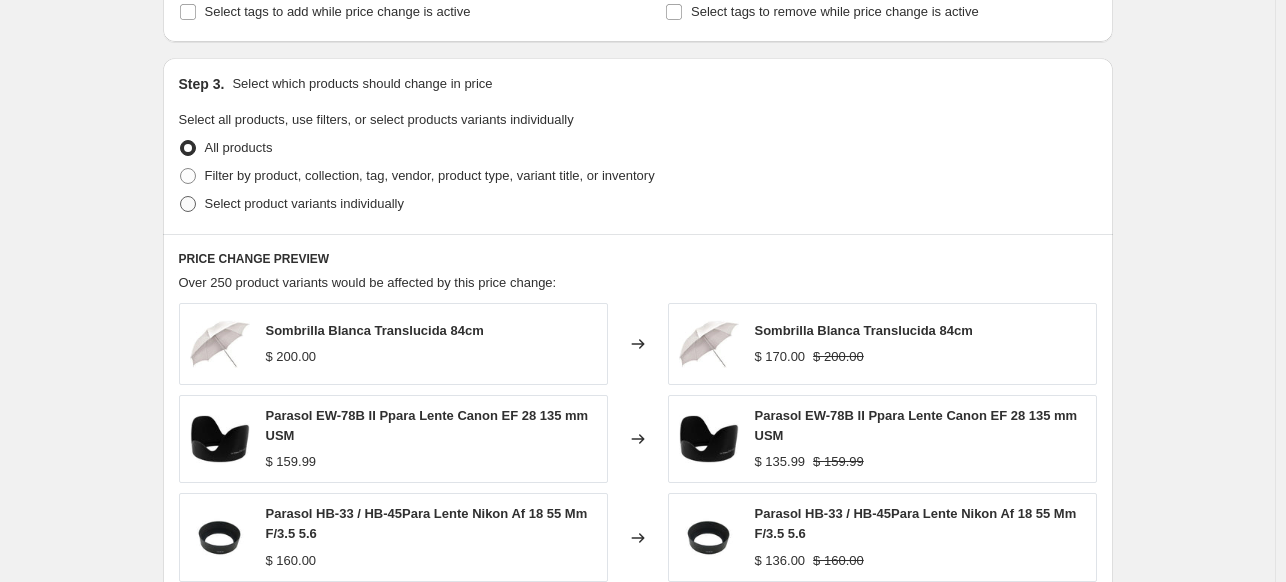 radio on "true" 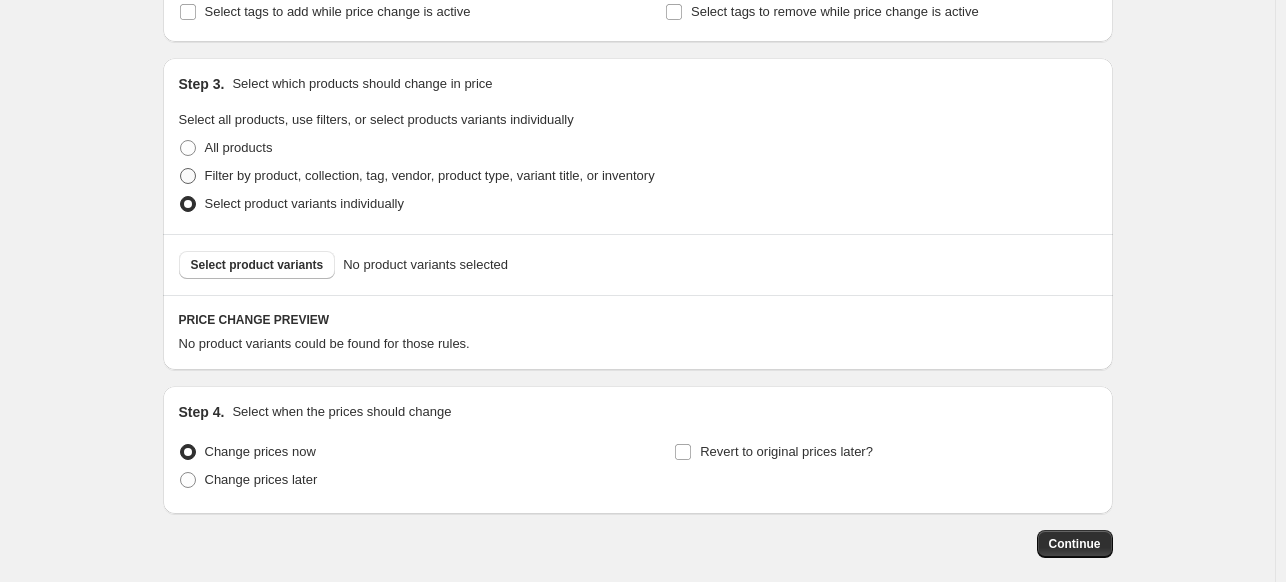 click on "Filter by product, collection, tag, vendor, product type, variant title, or inventory" at bounding box center (430, 175) 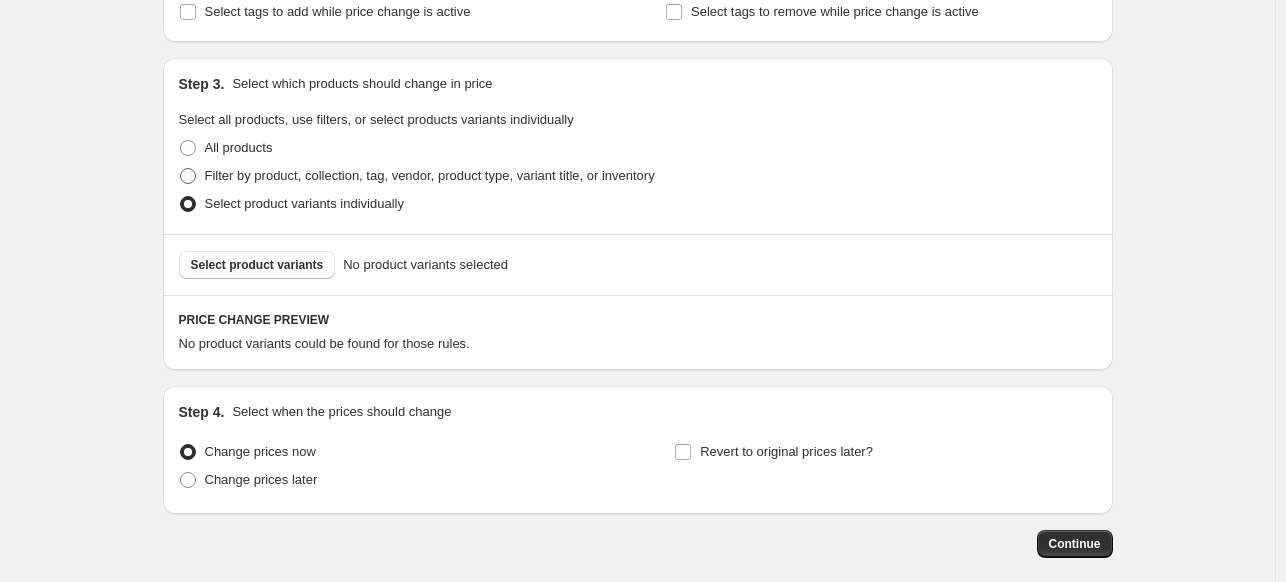 radio on "true" 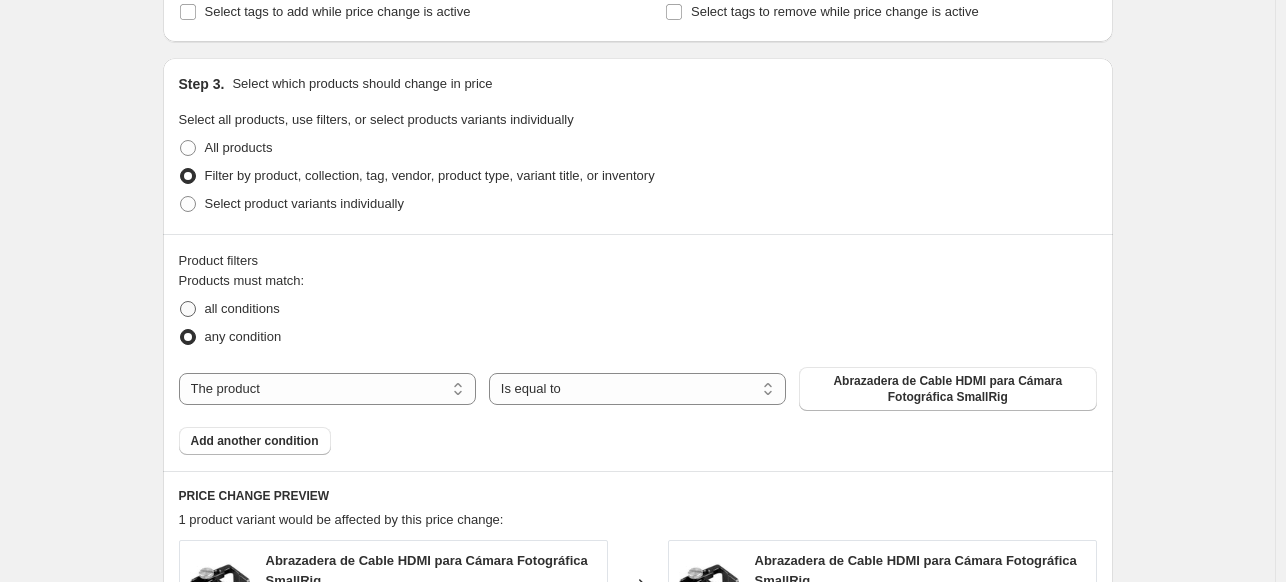 click on "all conditions" at bounding box center [242, 308] 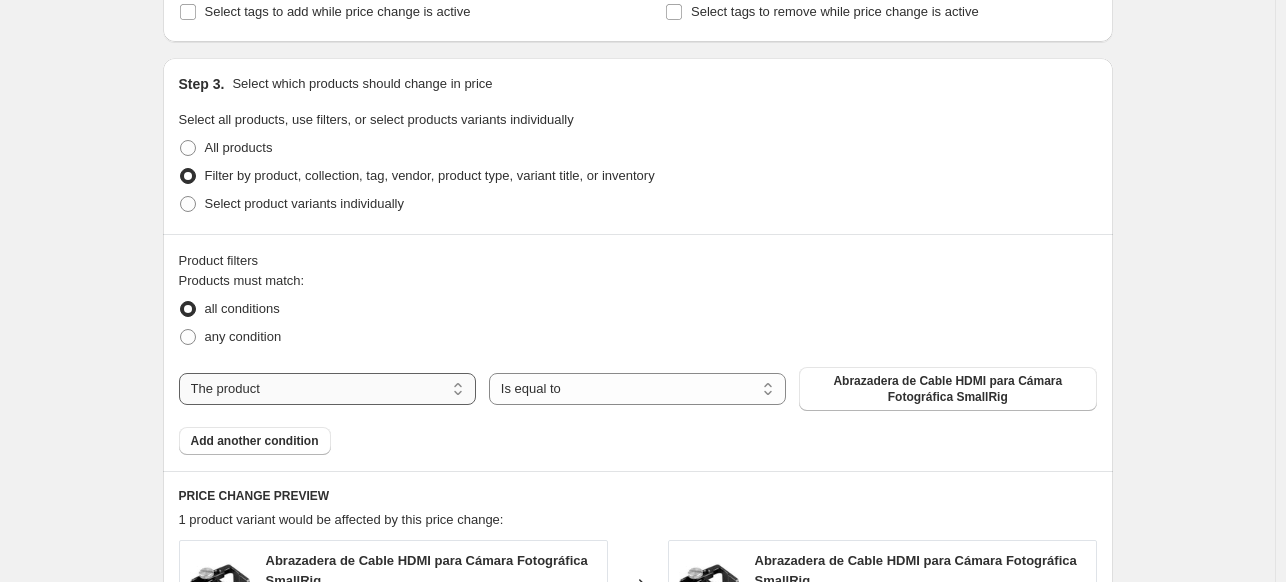 click on "The product The product's collection The product's tag The product's vendor The product's type The product's status The variant's title Inventory quantity" at bounding box center [327, 389] 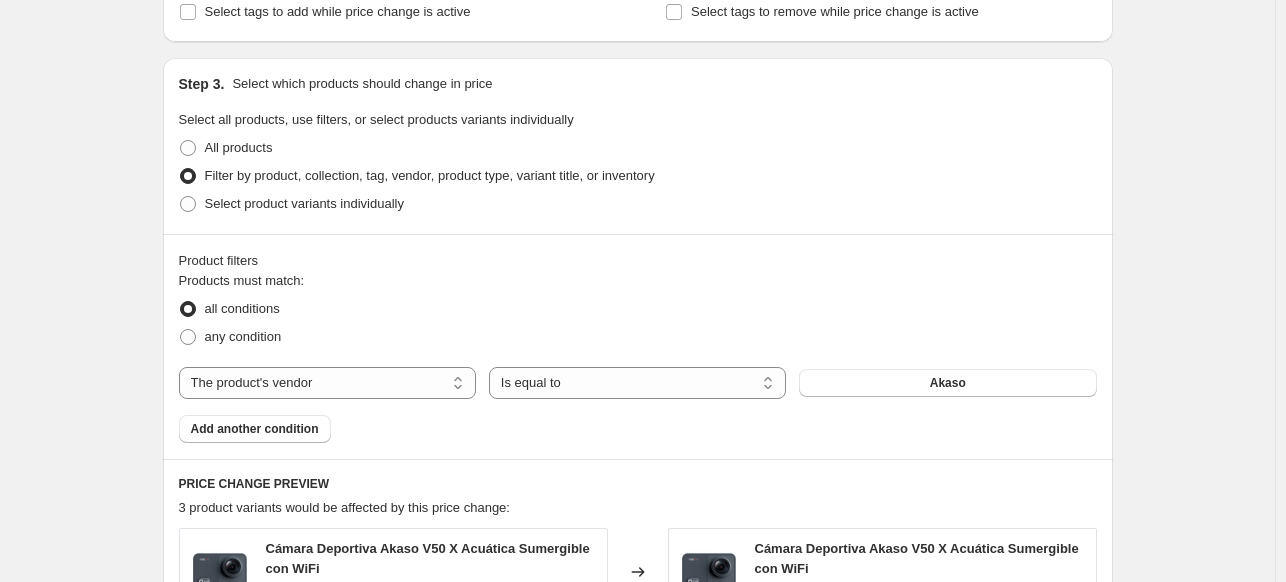 click on "Akaso" at bounding box center (947, 383) 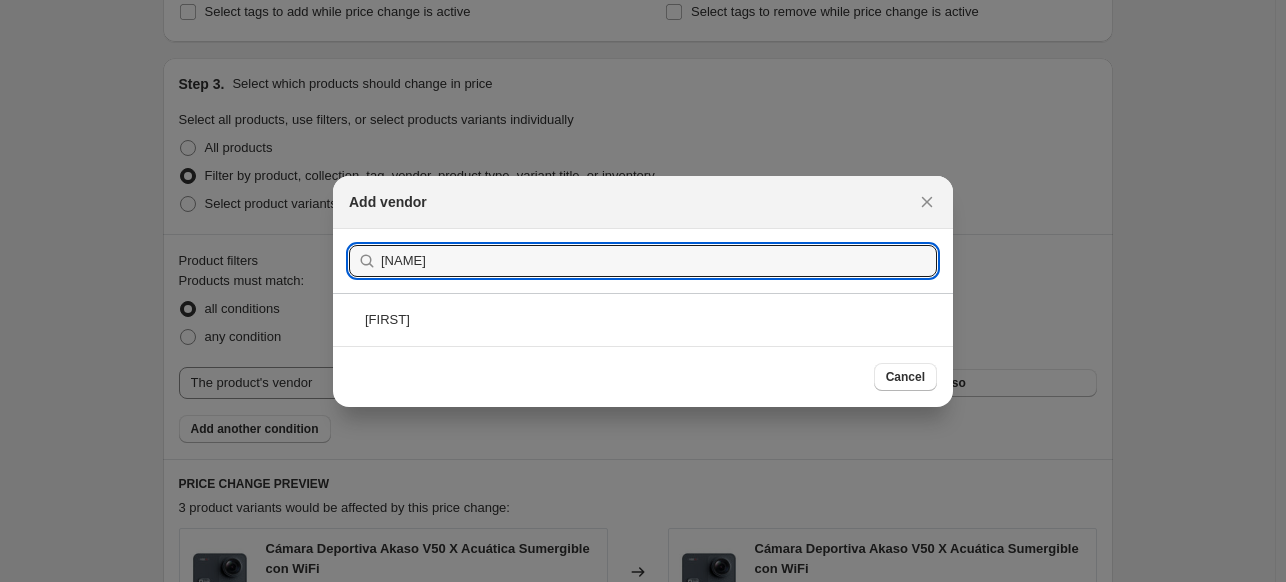 type on "[NAME]" 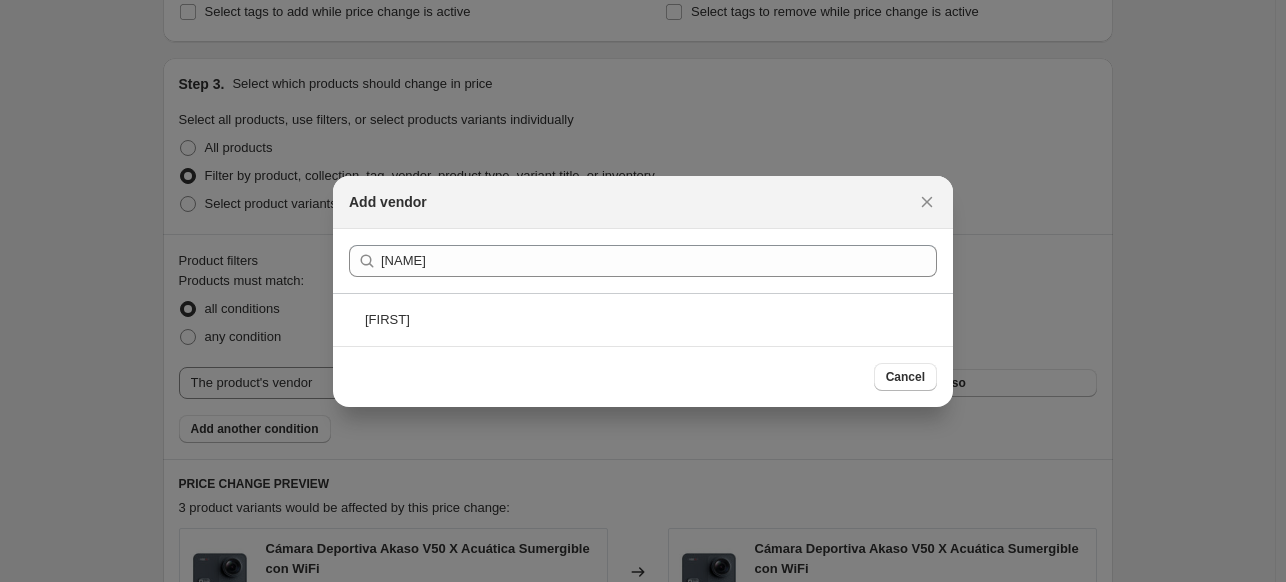 click on "Submit [FIRST]" at bounding box center (643, 261) 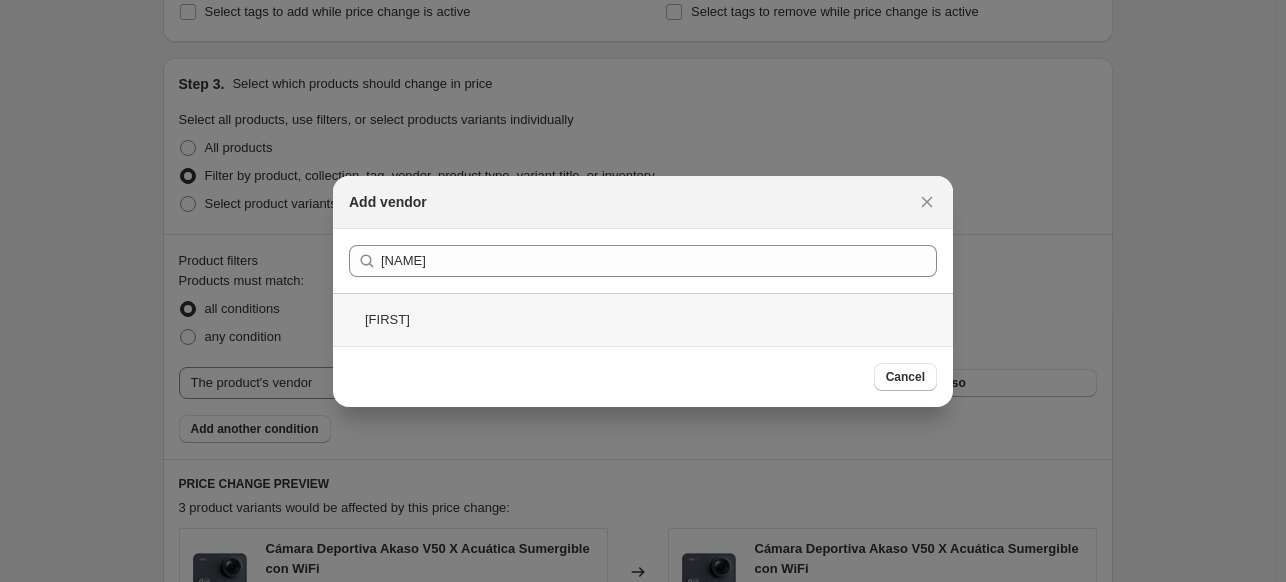 click on "[FIRST]" at bounding box center [643, 319] 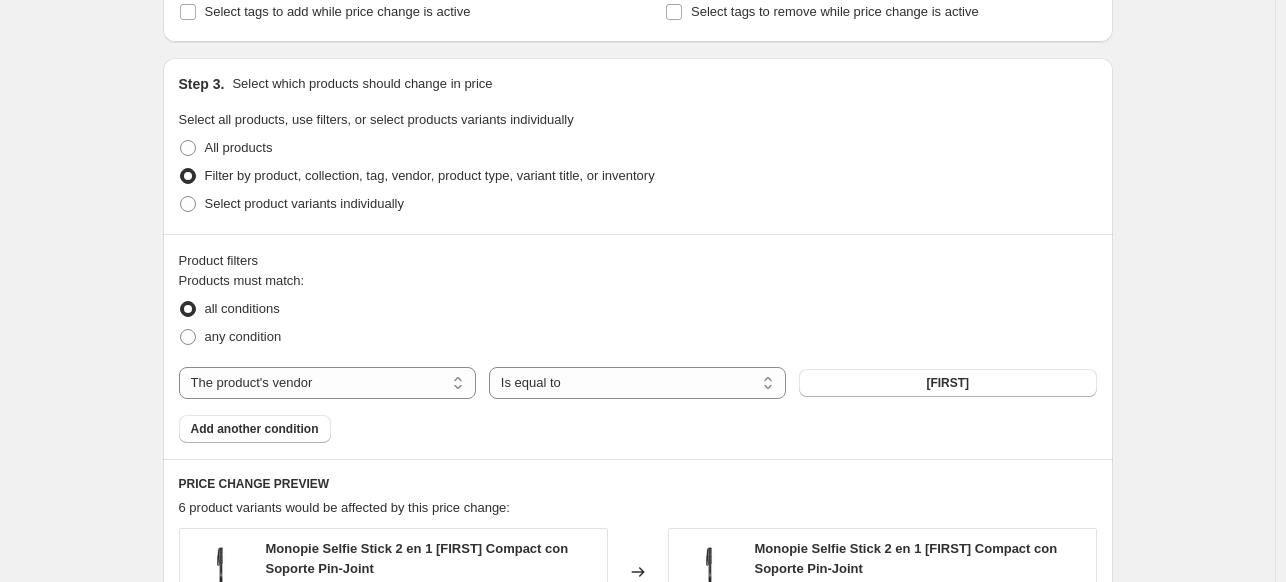 click on "Add another condition" at bounding box center (255, 429) 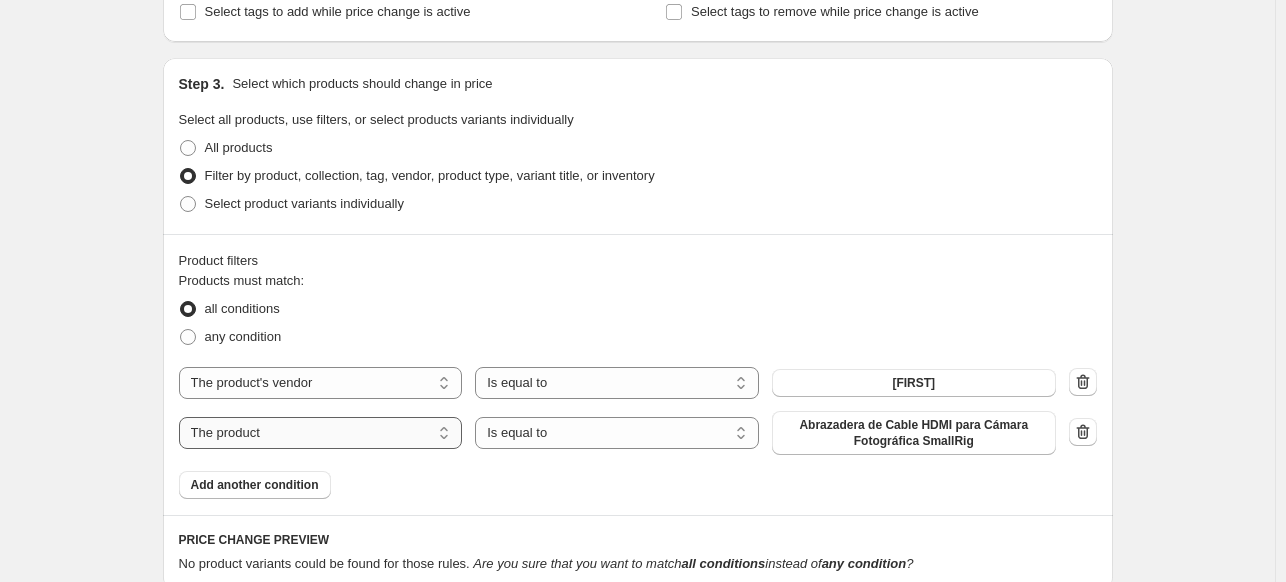 click on "The product The product's collection The product's tag The product's vendor The product's type The product's status The variant's title Inventory quantity" at bounding box center (321, 433) 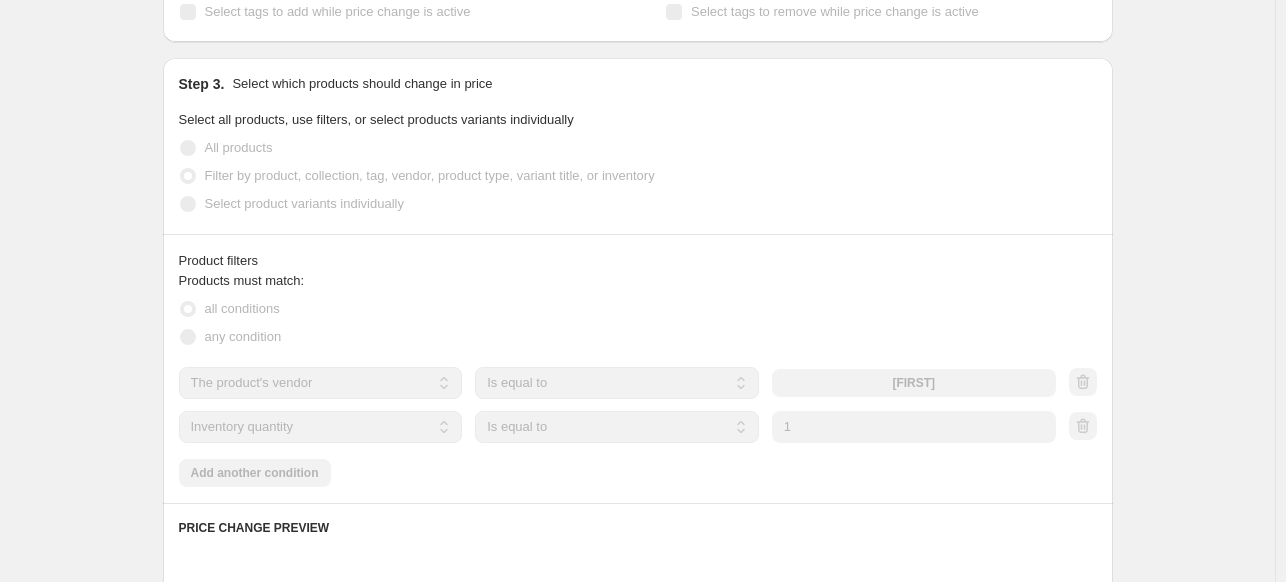 click on "Is equal to Is not equal to Is greater than Is less than" at bounding box center [617, 427] 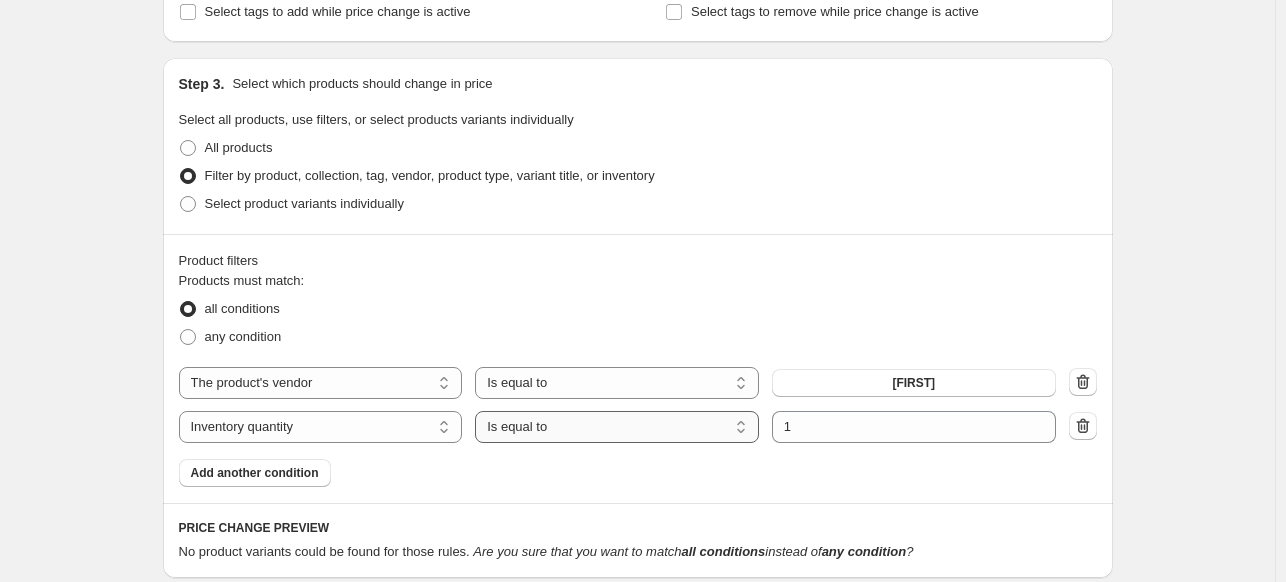 click on "Is equal to Is not equal to Is greater than Is less than" at bounding box center [617, 427] 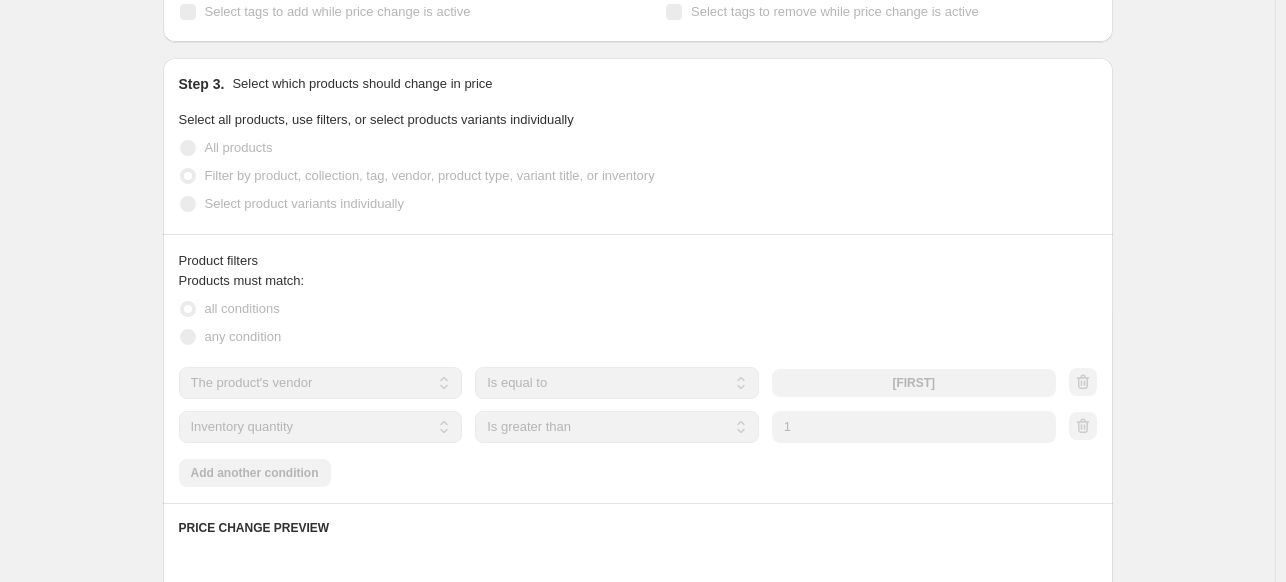 click on "1" at bounding box center [914, 427] 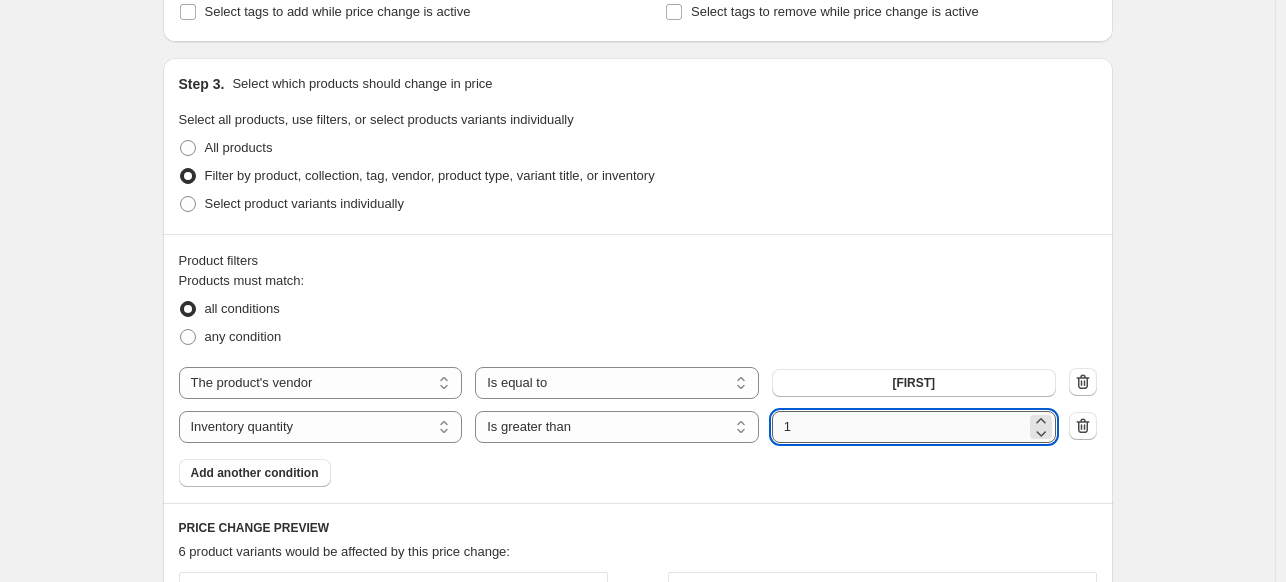 click on "1" at bounding box center [899, 427] 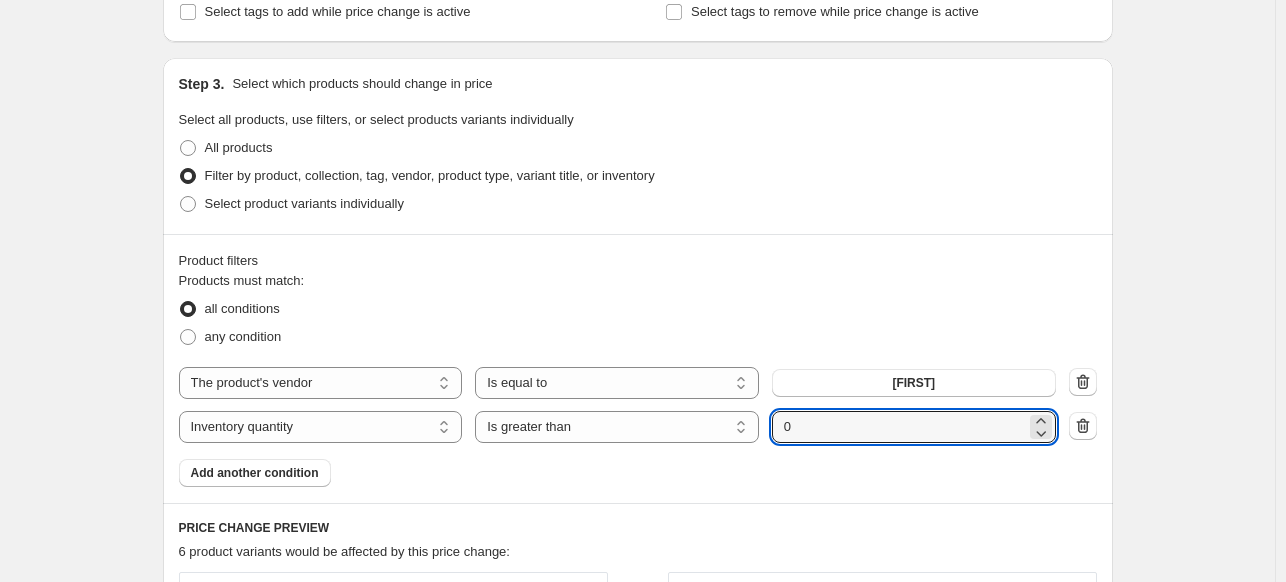 type on "0" 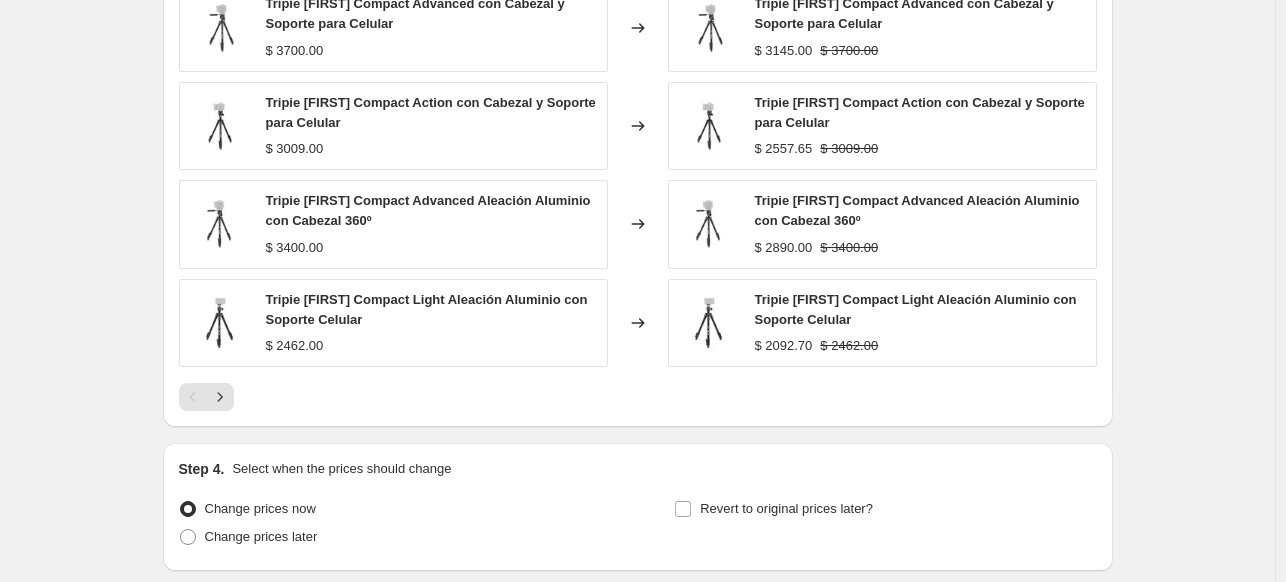 scroll, scrollTop: 1716, scrollLeft: 0, axis: vertical 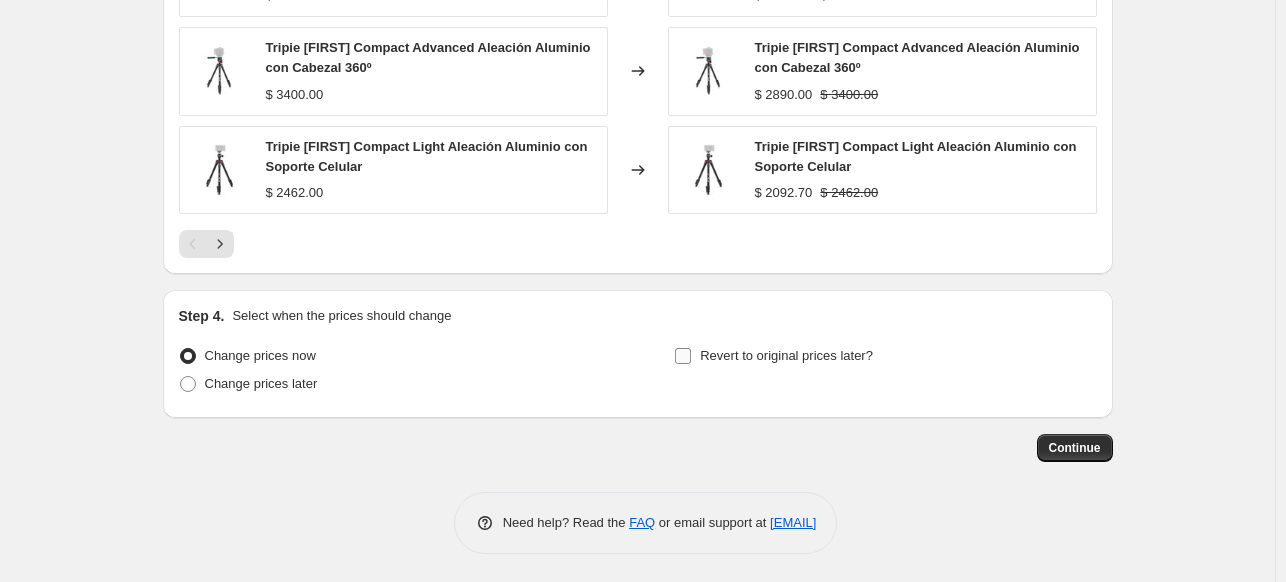 click on "Revert to original prices later?" at bounding box center (773, 356) 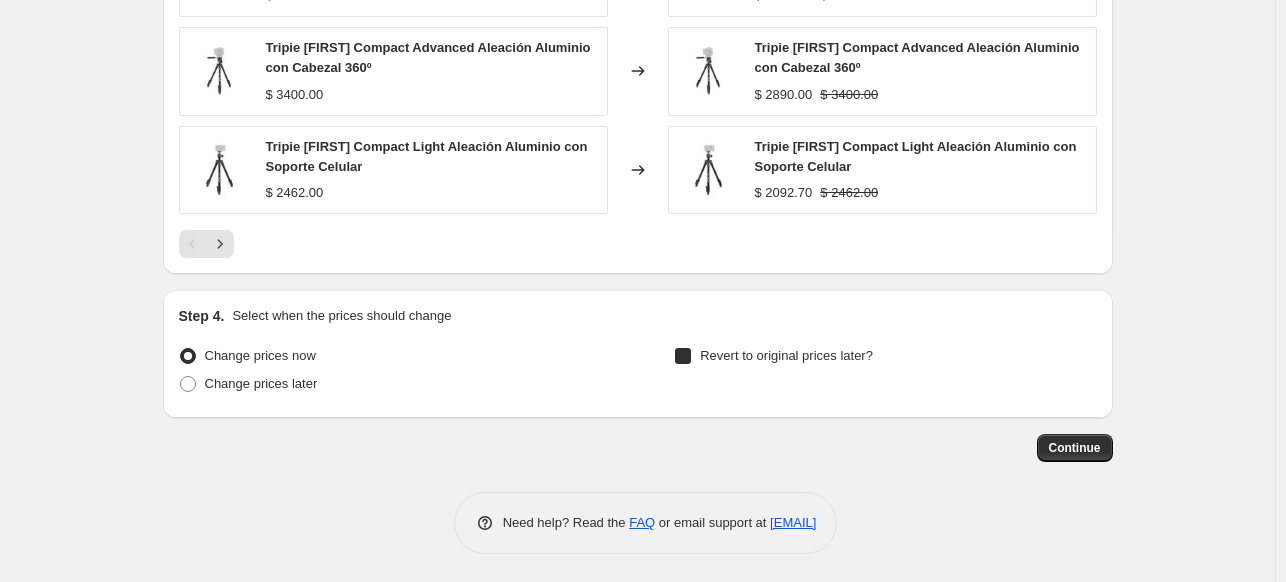 checkbox on "true" 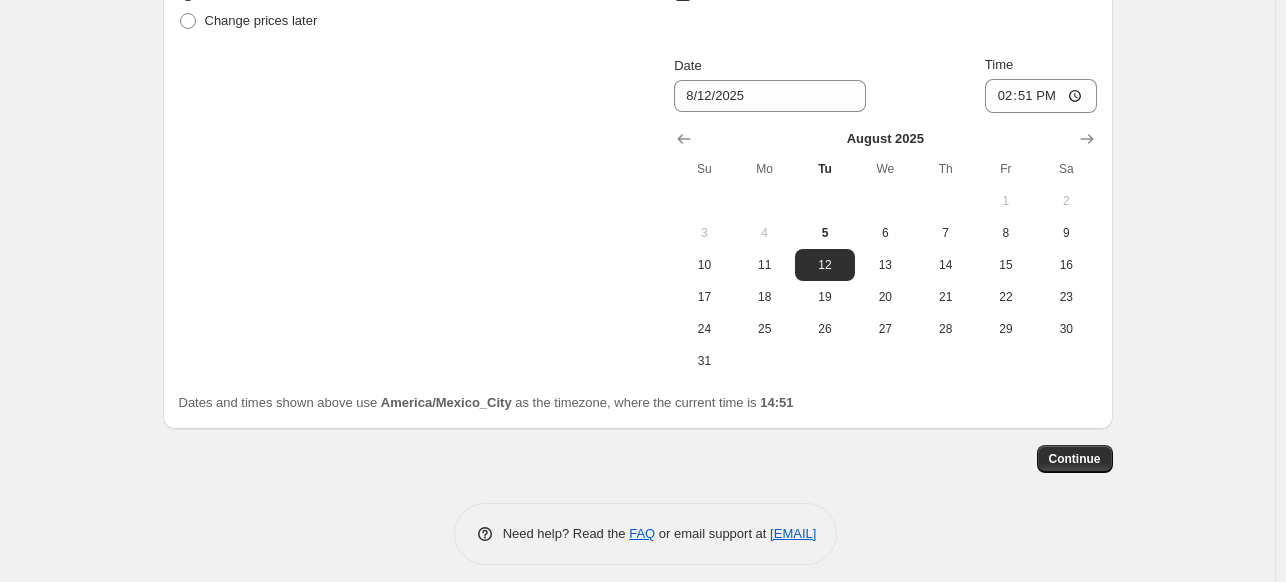 scroll, scrollTop: 2089, scrollLeft: 0, axis: vertical 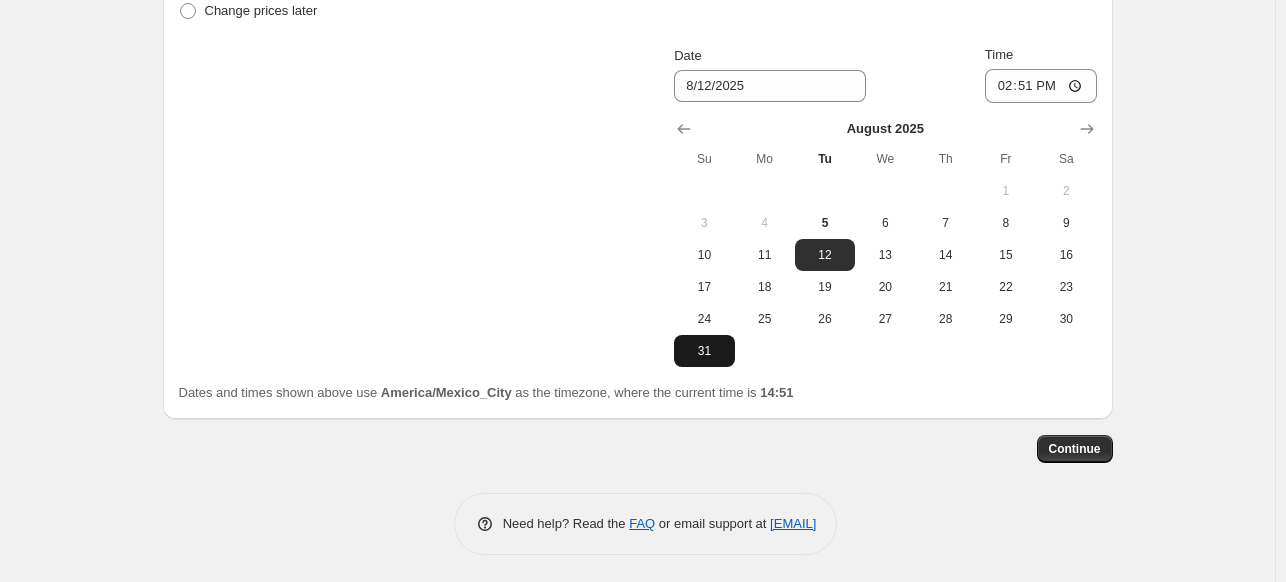 click on "31" at bounding box center (704, 351) 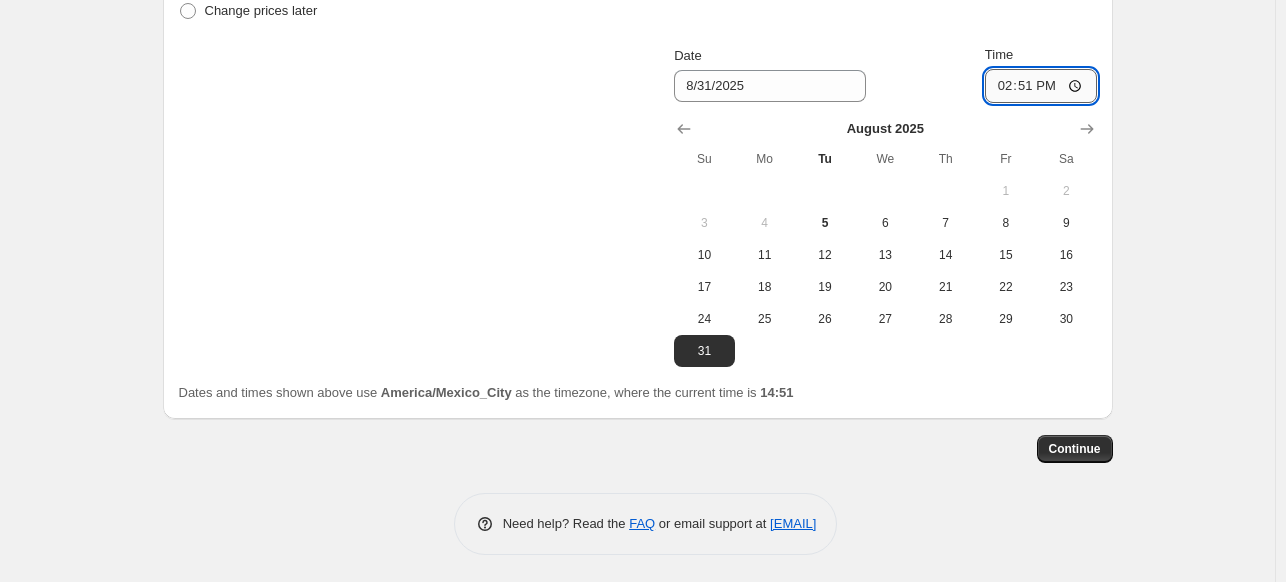 click on "14:51" at bounding box center (1041, 86) 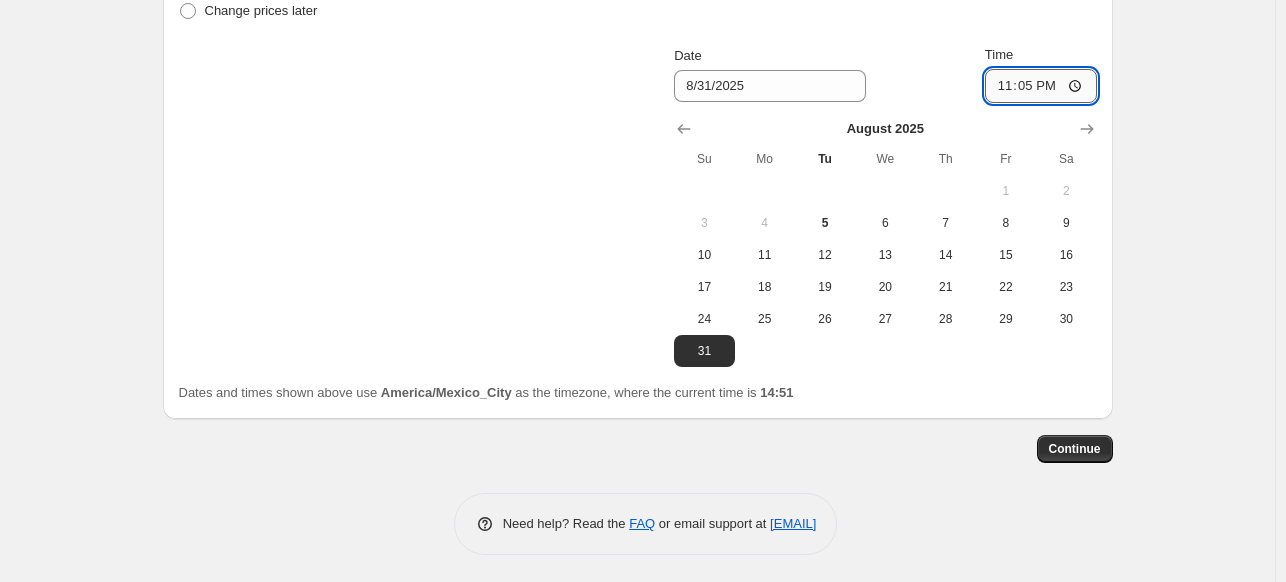 type on "23:59" 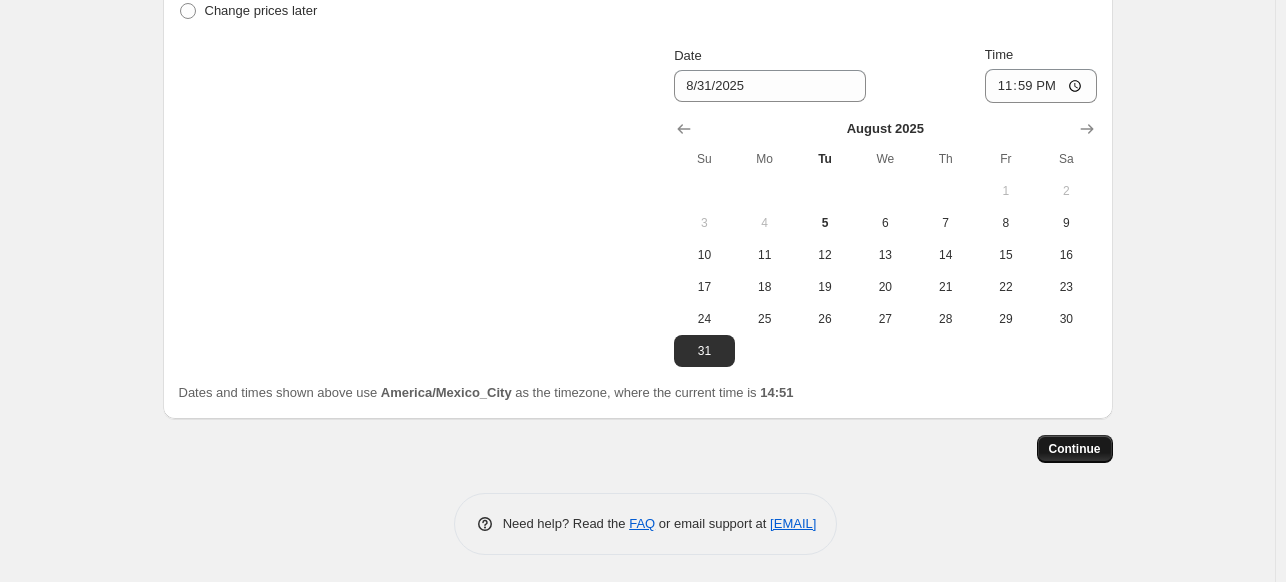click on "Continue" at bounding box center (1075, 449) 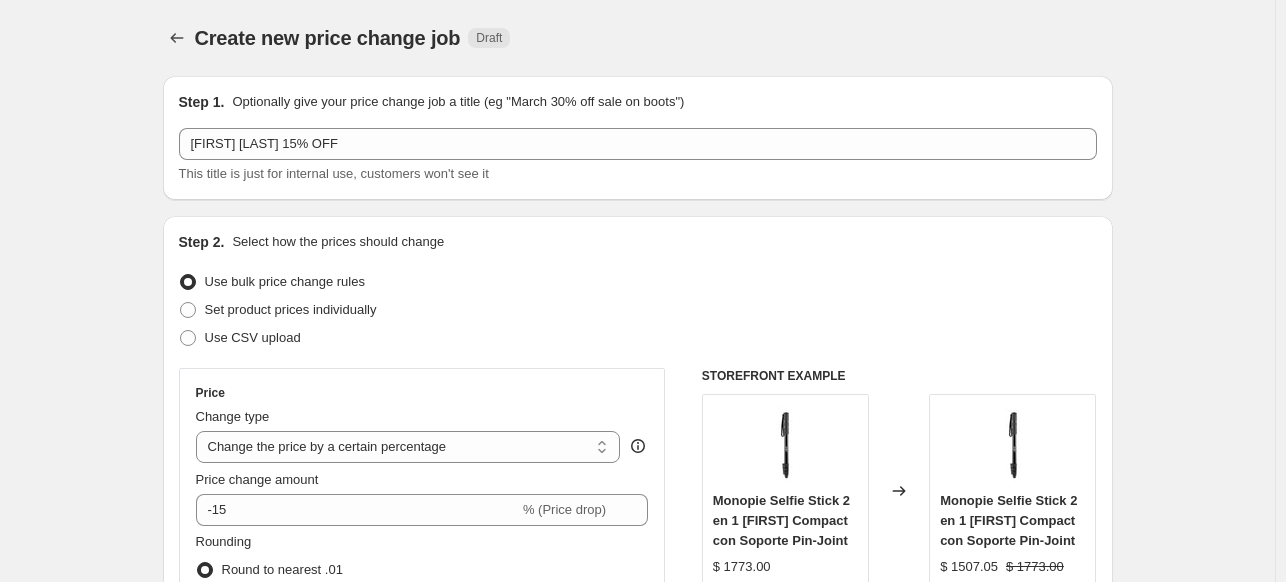 scroll, scrollTop: 2089, scrollLeft: 0, axis: vertical 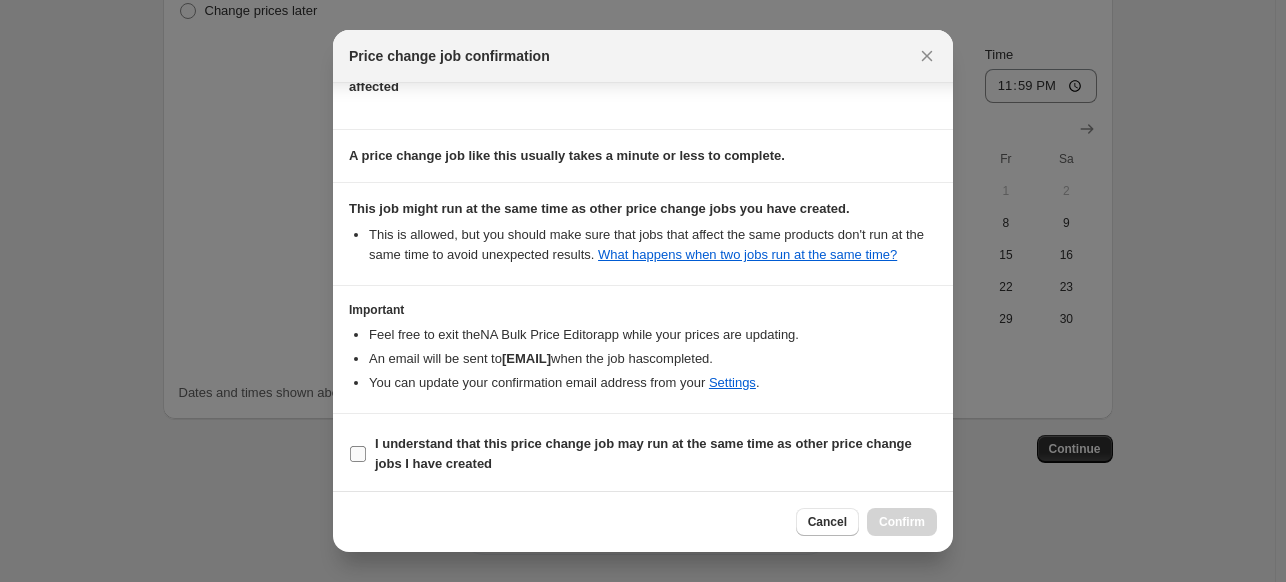 click on "I understand that this price change job may run at the same time as other price change jobs I have created" at bounding box center [656, 454] 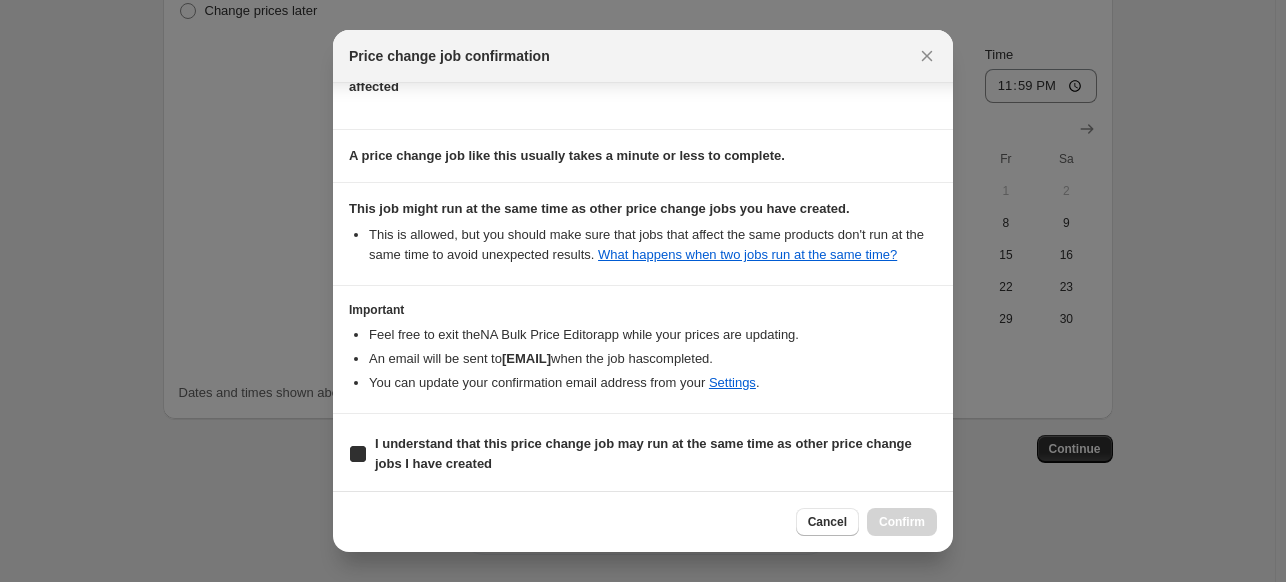 checkbox on "true" 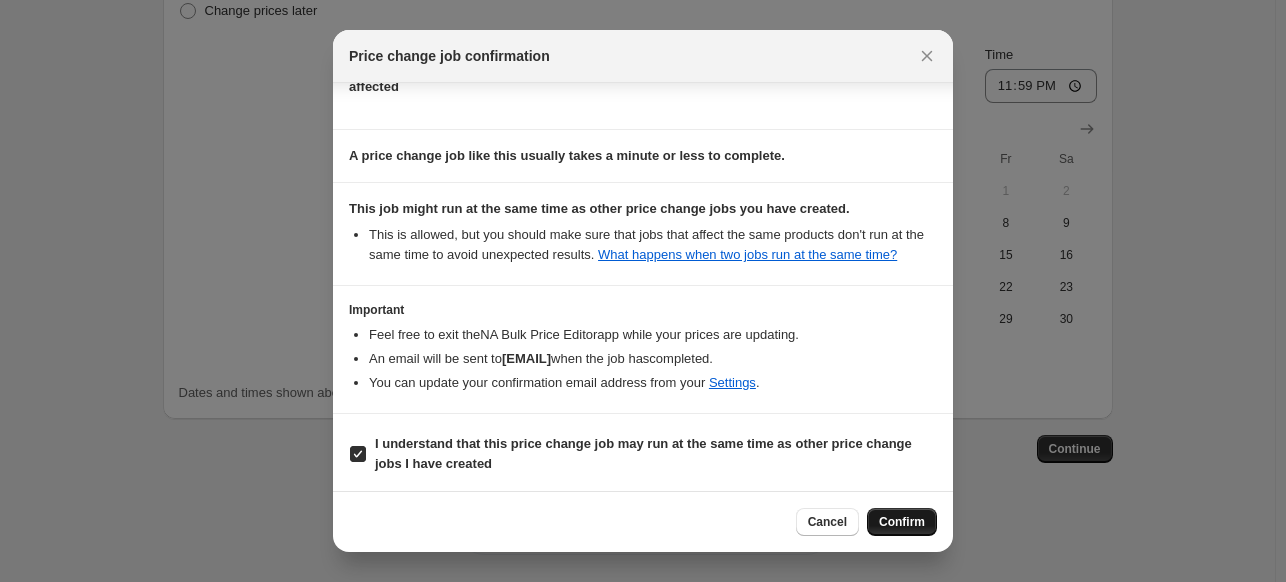 click on "Confirm" at bounding box center (902, 522) 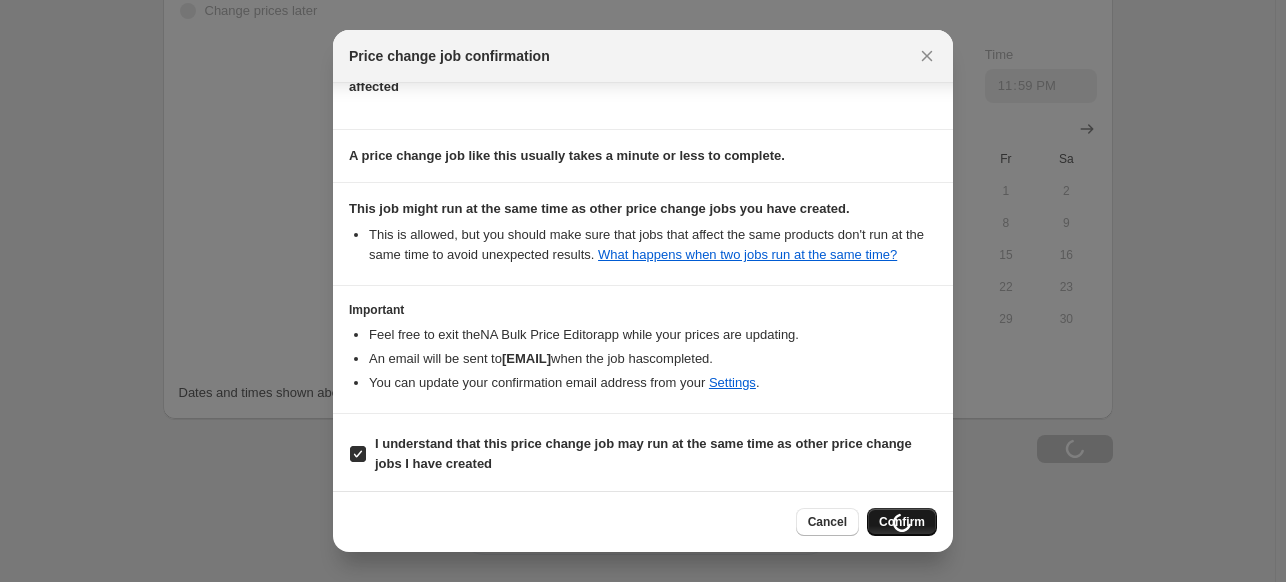 scroll, scrollTop: 2157, scrollLeft: 0, axis: vertical 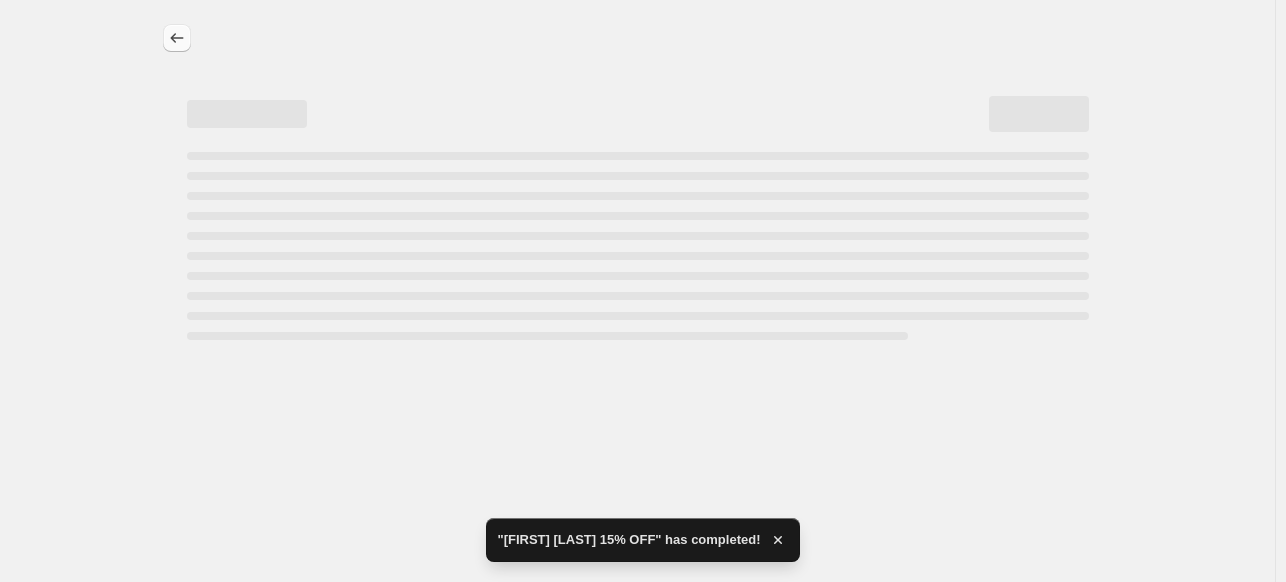 select on "percentage" 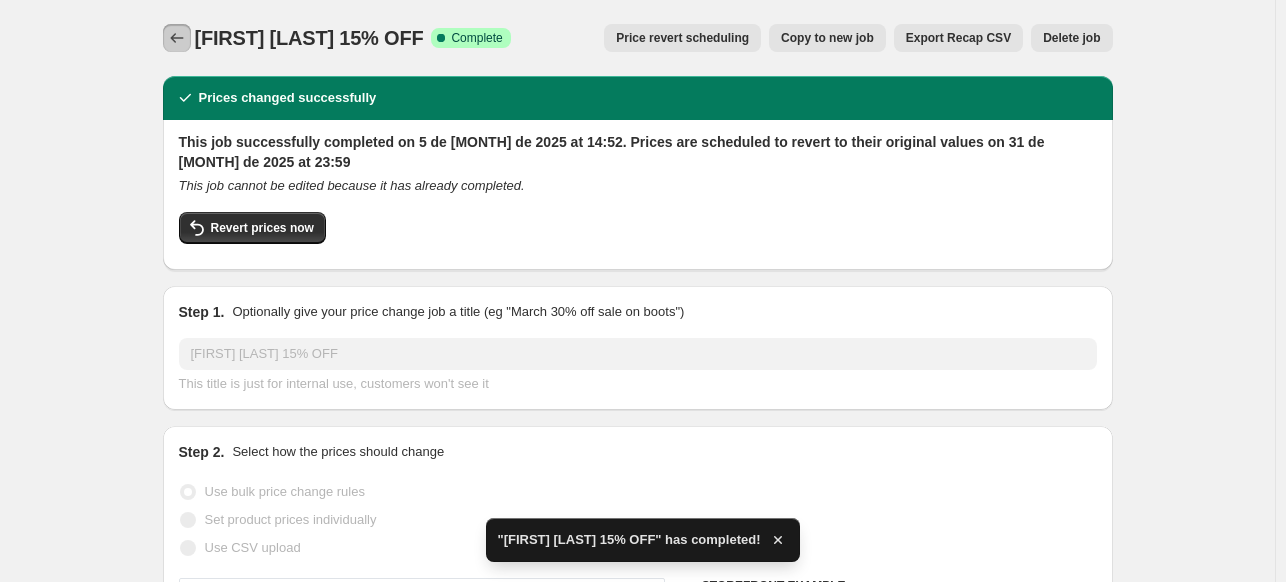 click at bounding box center [177, 38] 